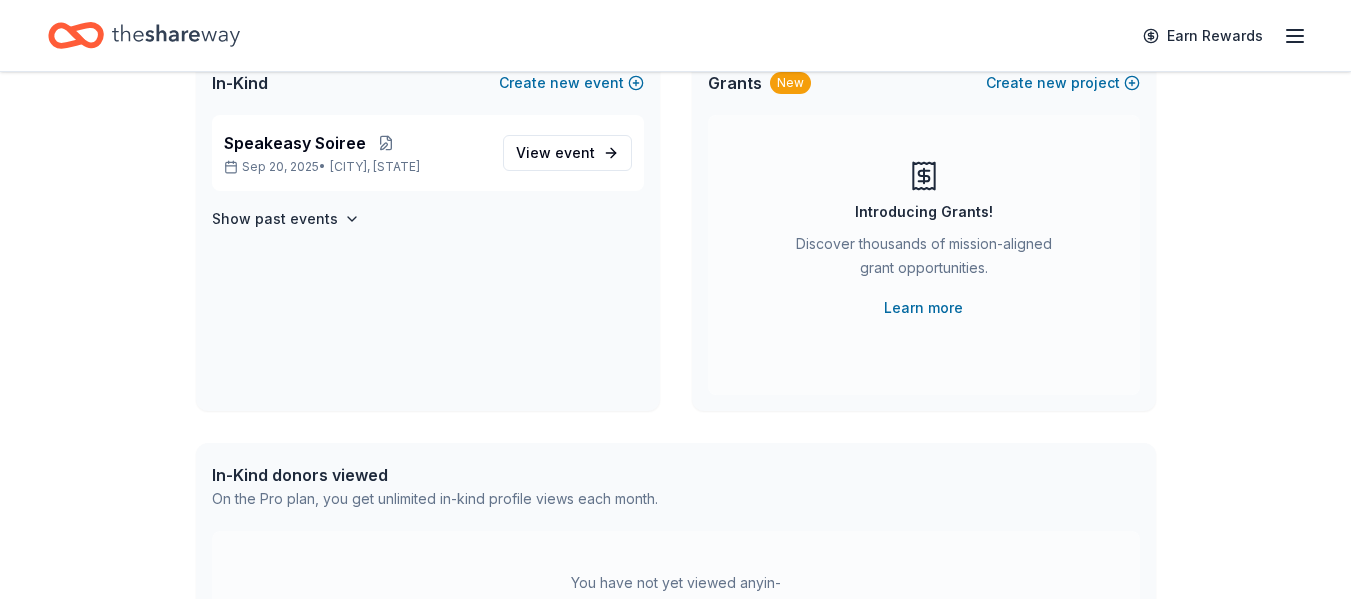 scroll, scrollTop: 0, scrollLeft: 0, axis: both 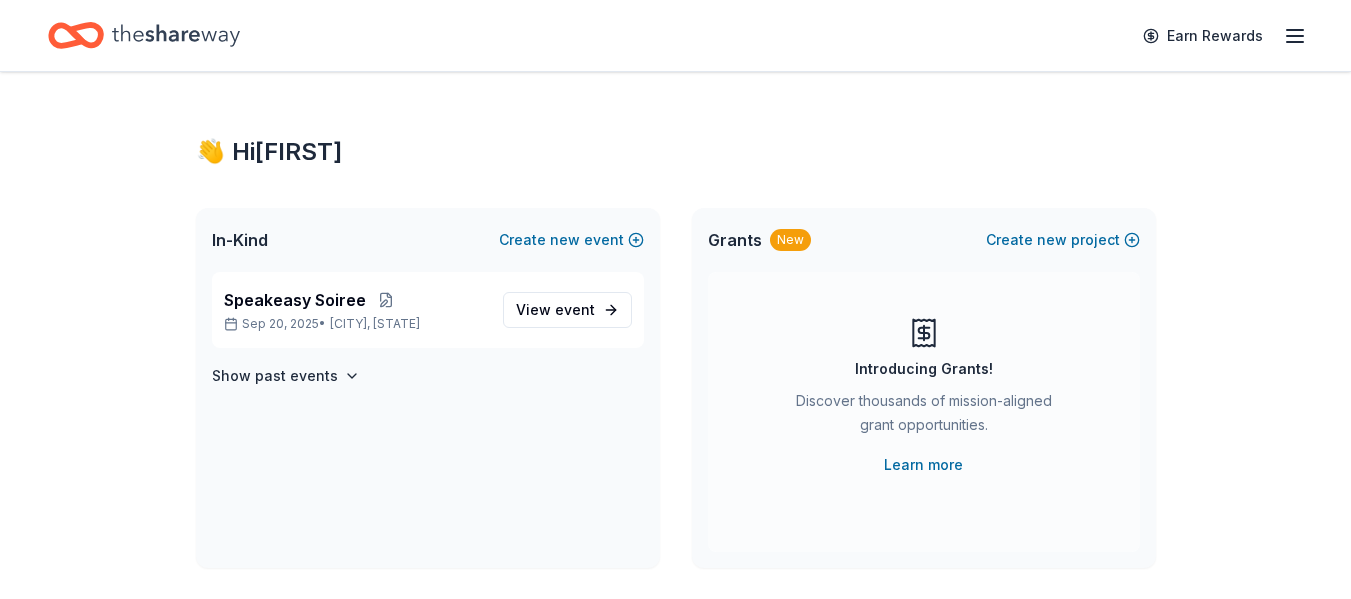click 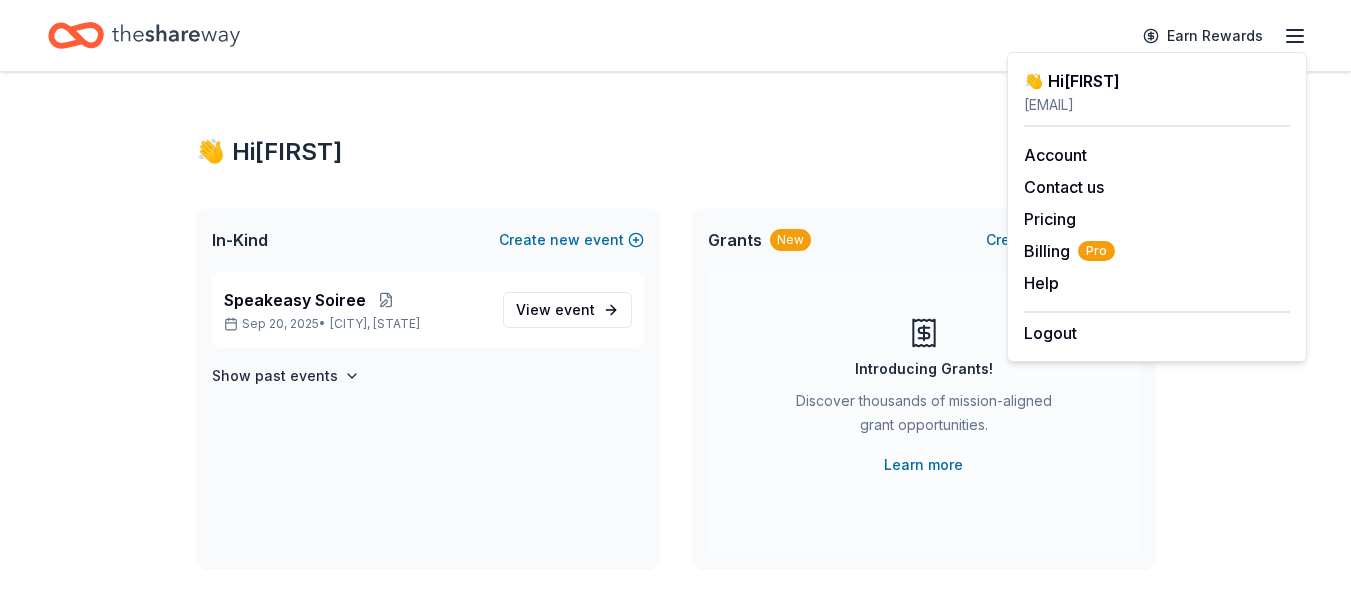 click 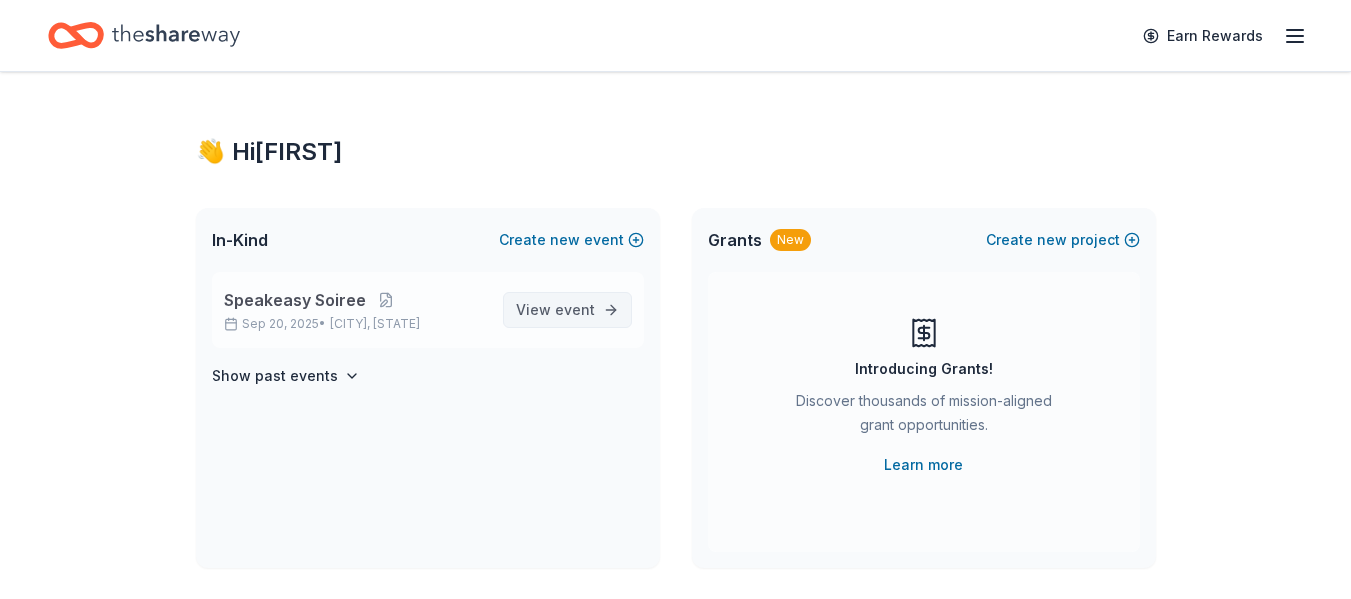click on "View   event" at bounding box center (555, 310) 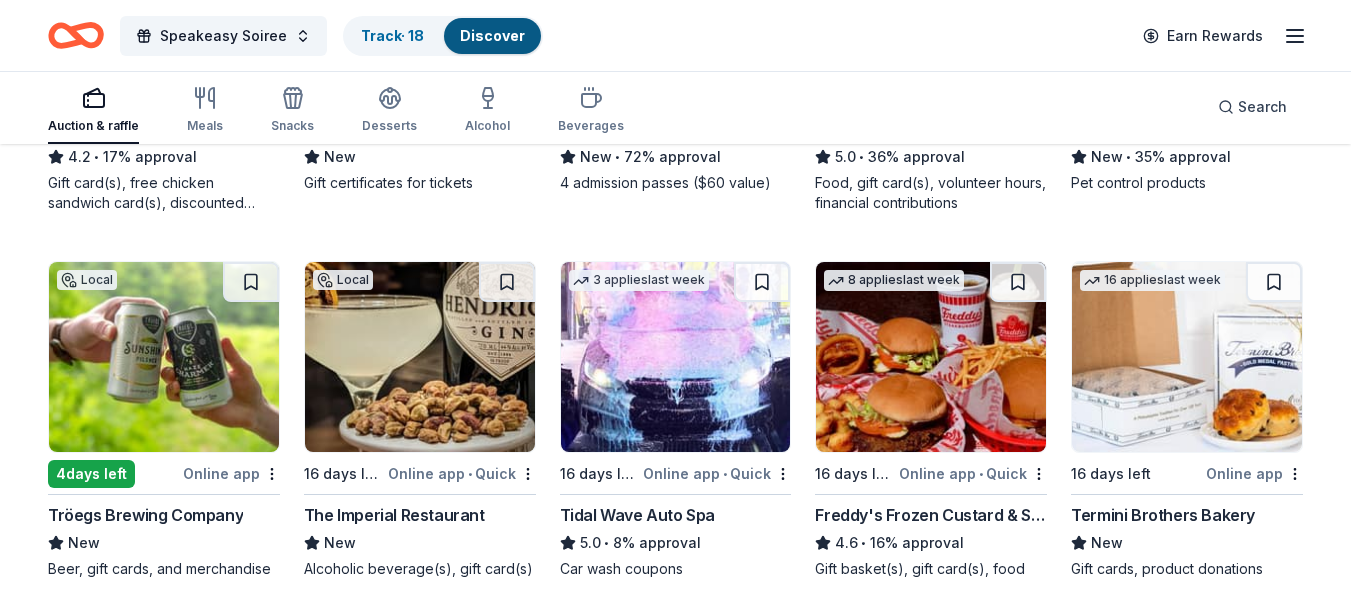 scroll, scrollTop: 1300, scrollLeft: 0, axis: vertical 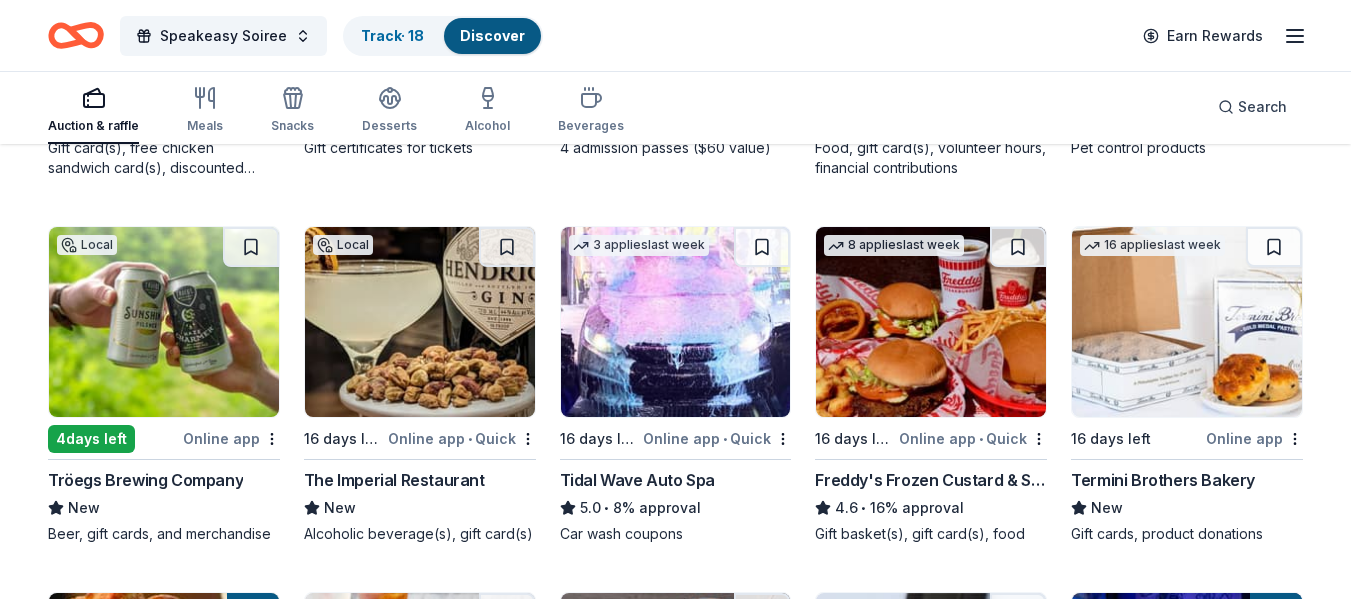 click at bounding box center [164, 322] 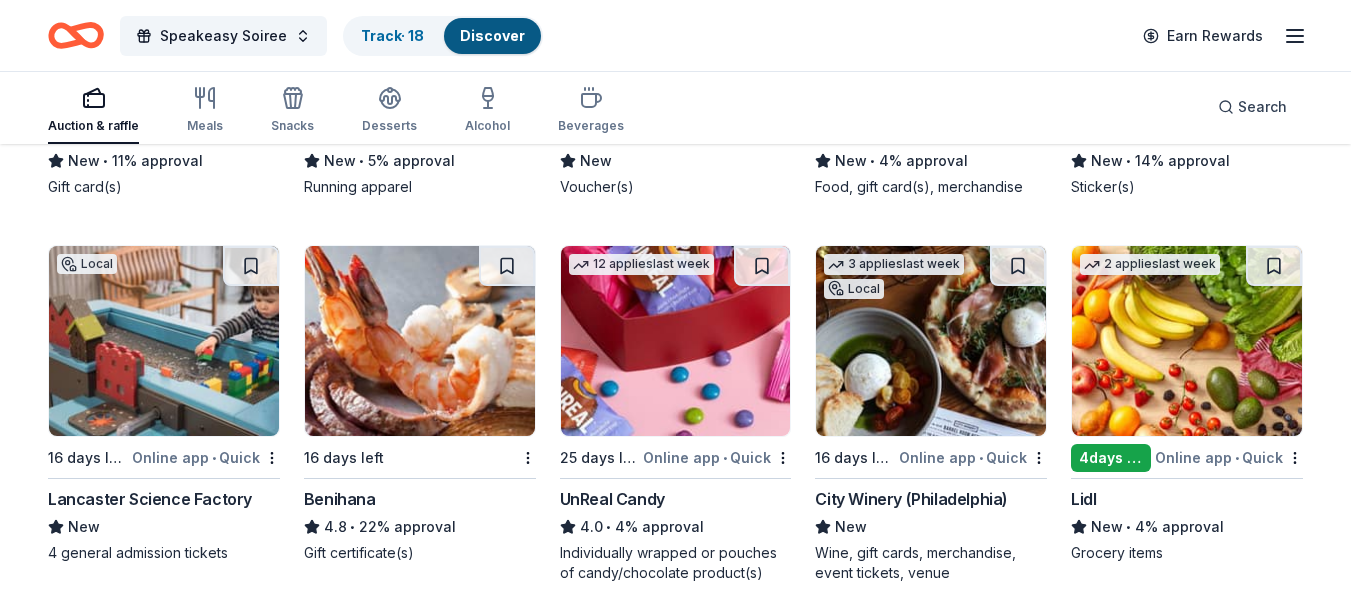 scroll, scrollTop: 6200, scrollLeft: 0, axis: vertical 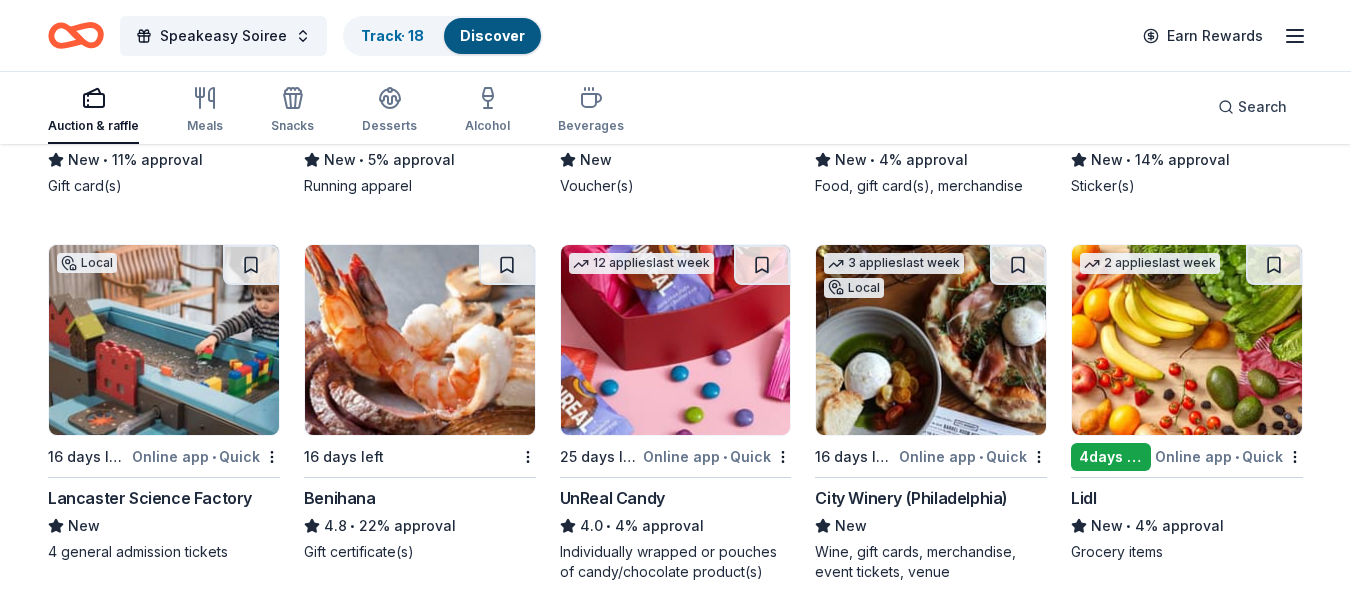 click at bounding box center [164, 340] 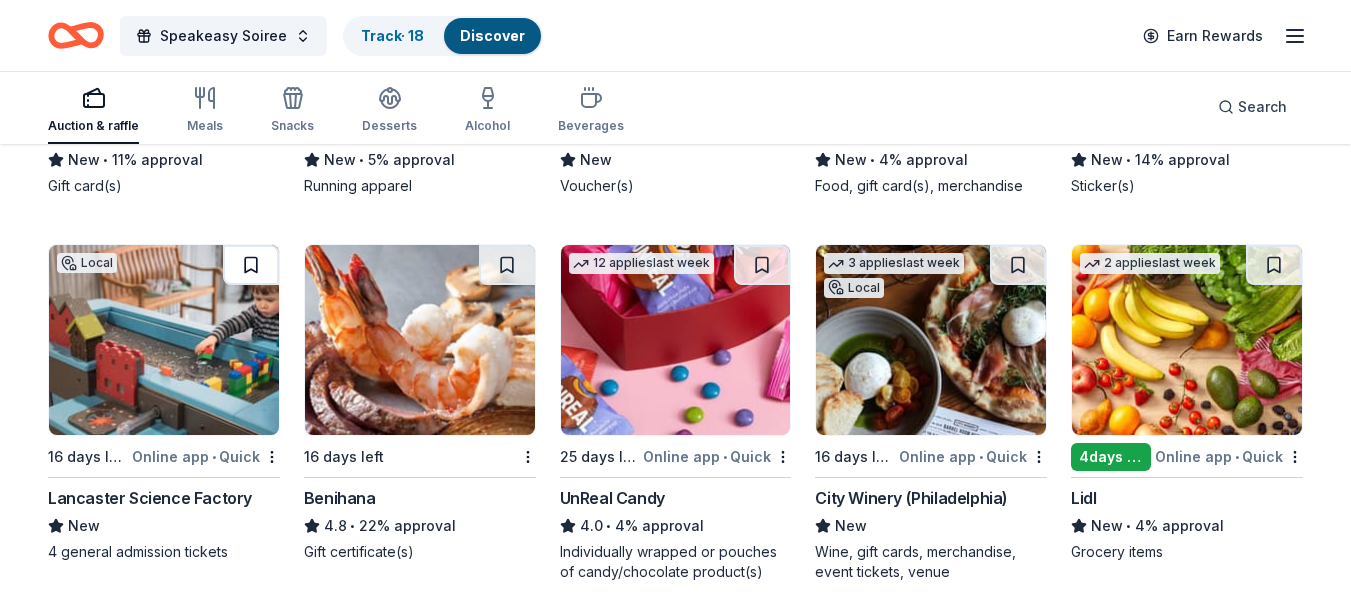 click at bounding box center [251, 265] 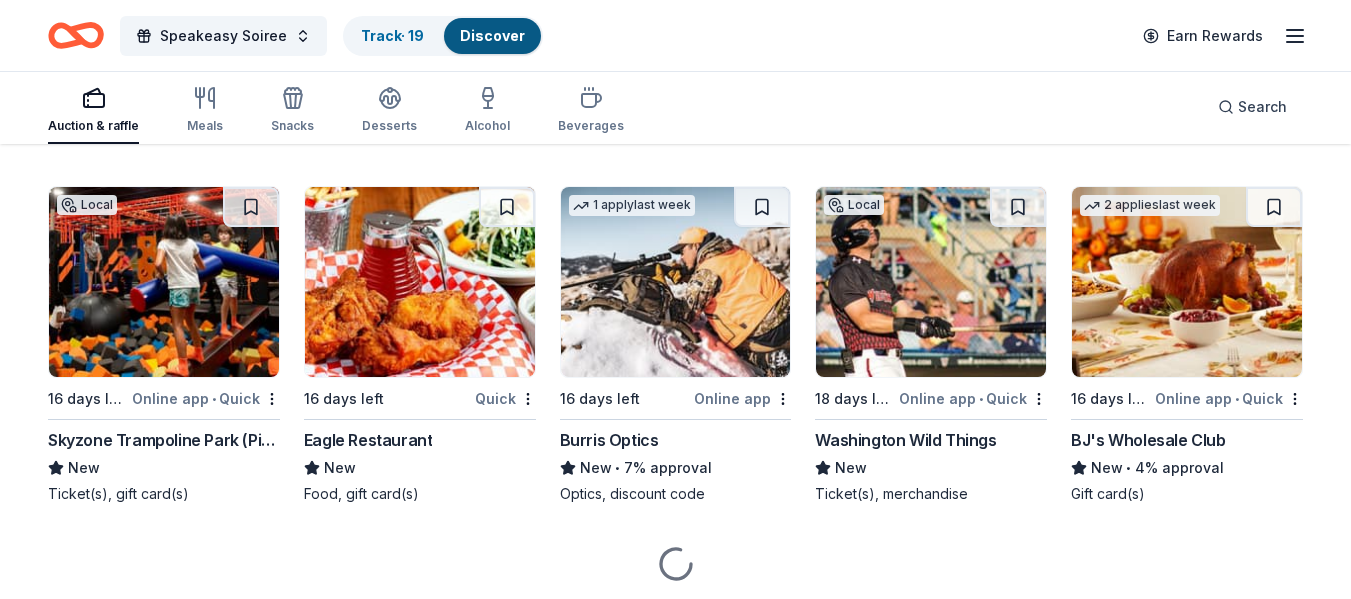 scroll, scrollTop: 7381, scrollLeft: 0, axis: vertical 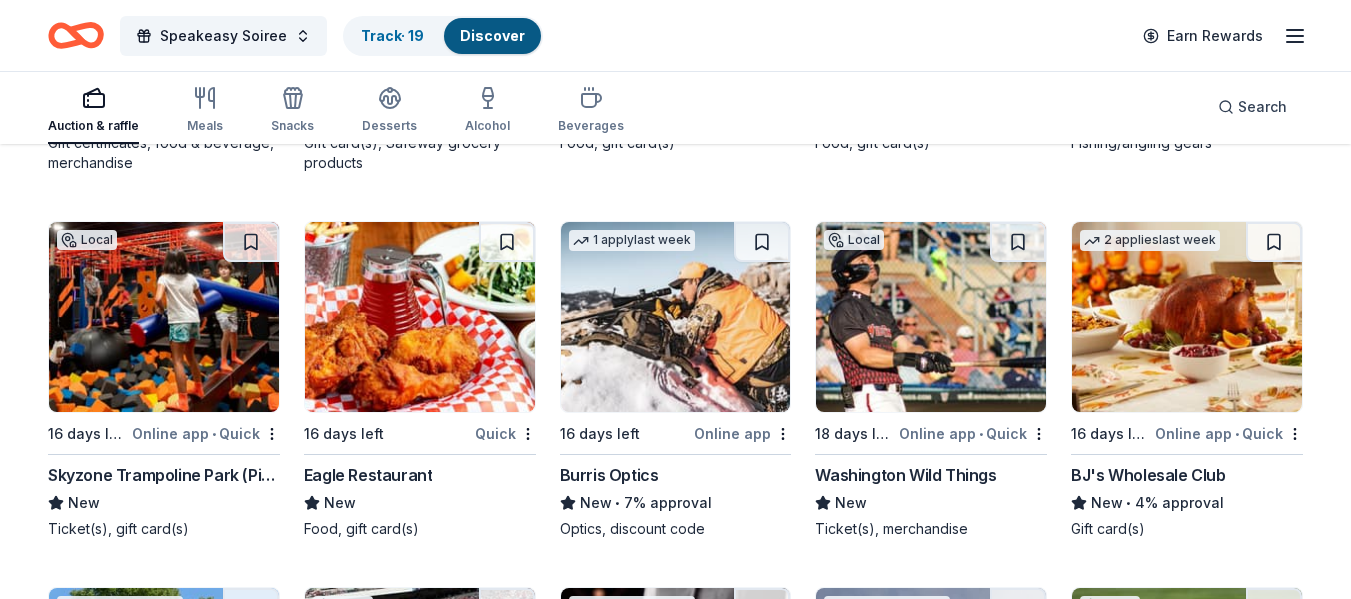 click at bounding box center [164, 317] 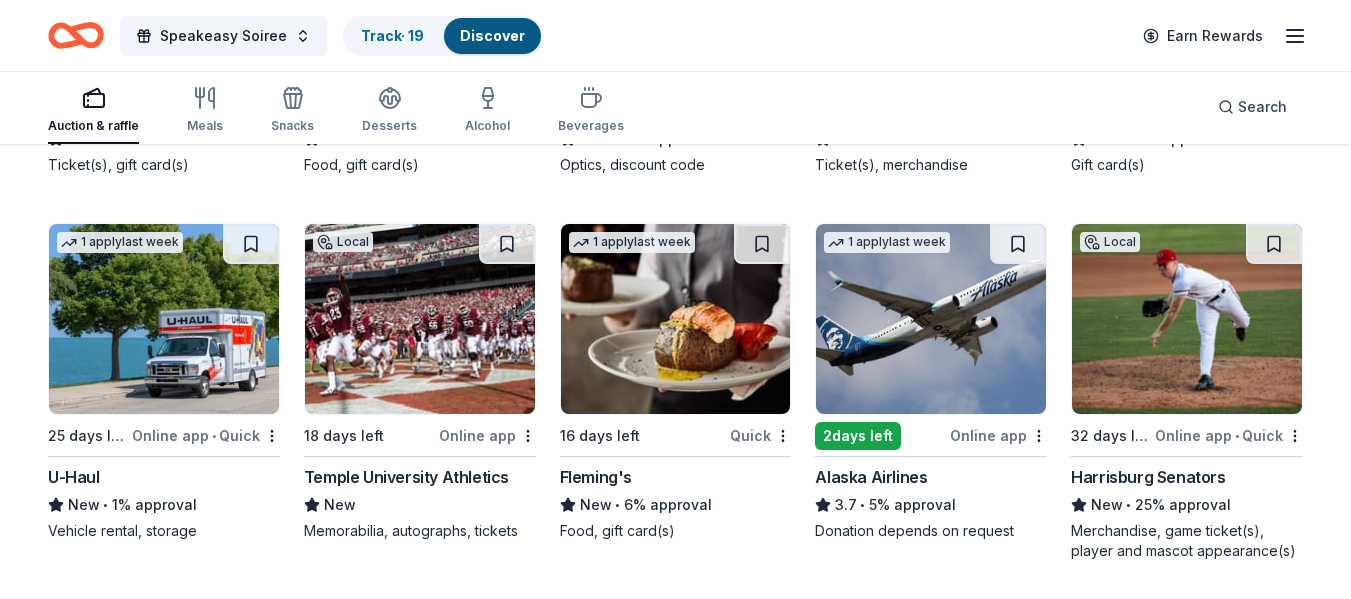 scroll, scrollTop: 7781, scrollLeft: 0, axis: vertical 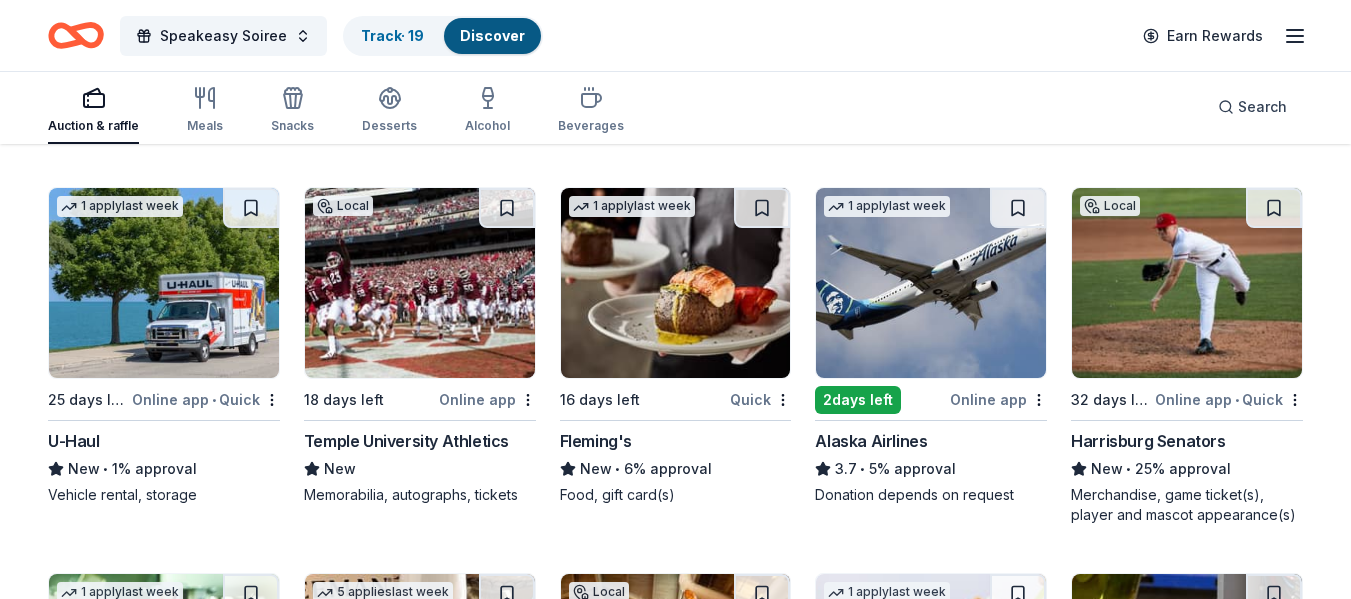click at bounding box center (1187, 283) 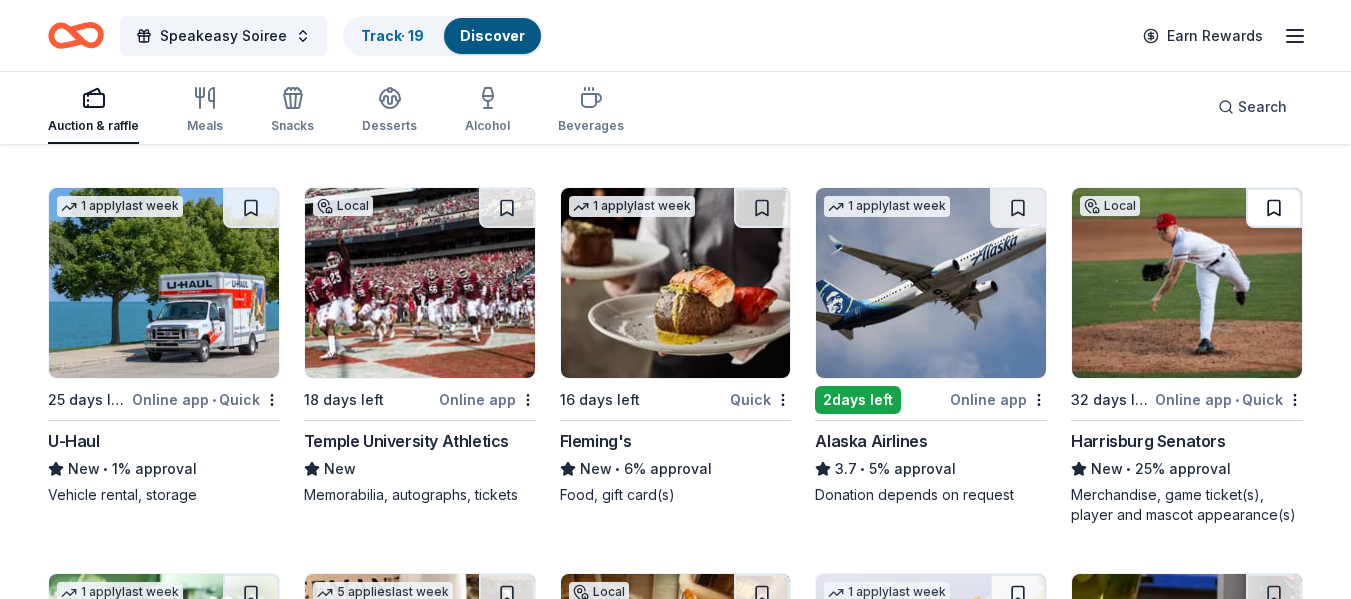 click at bounding box center [1274, 208] 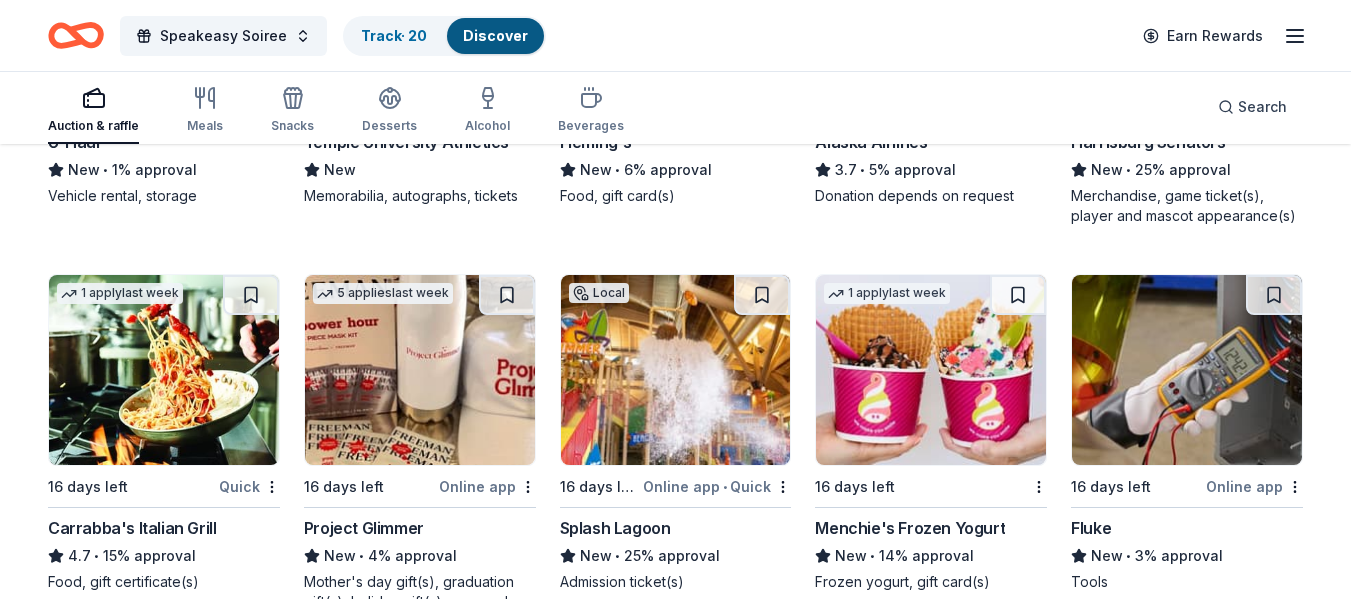scroll, scrollTop: 8081, scrollLeft: 0, axis: vertical 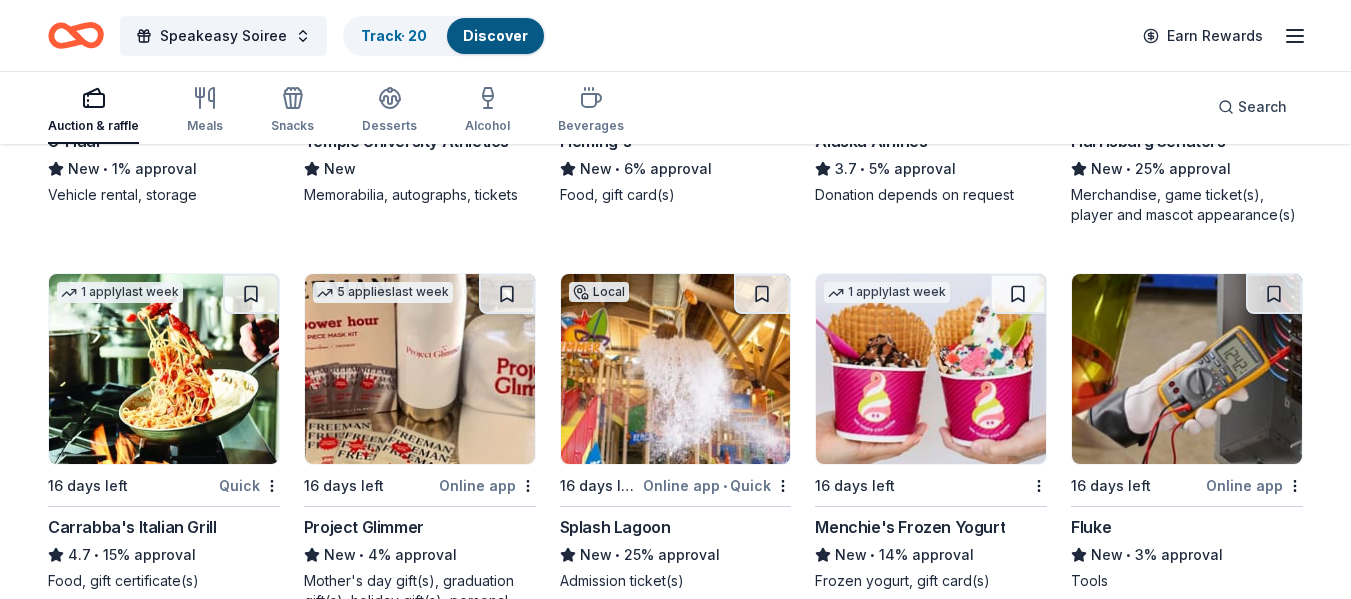 click at bounding box center [164, 369] 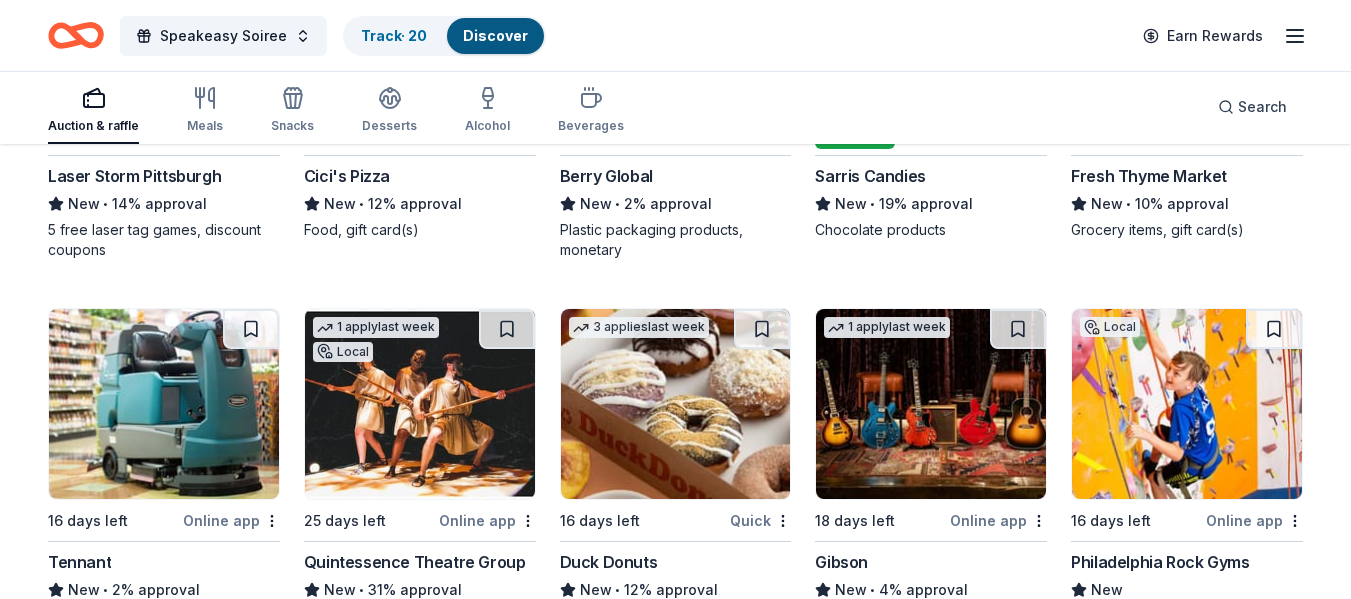 scroll, scrollTop: 8853, scrollLeft: 0, axis: vertical 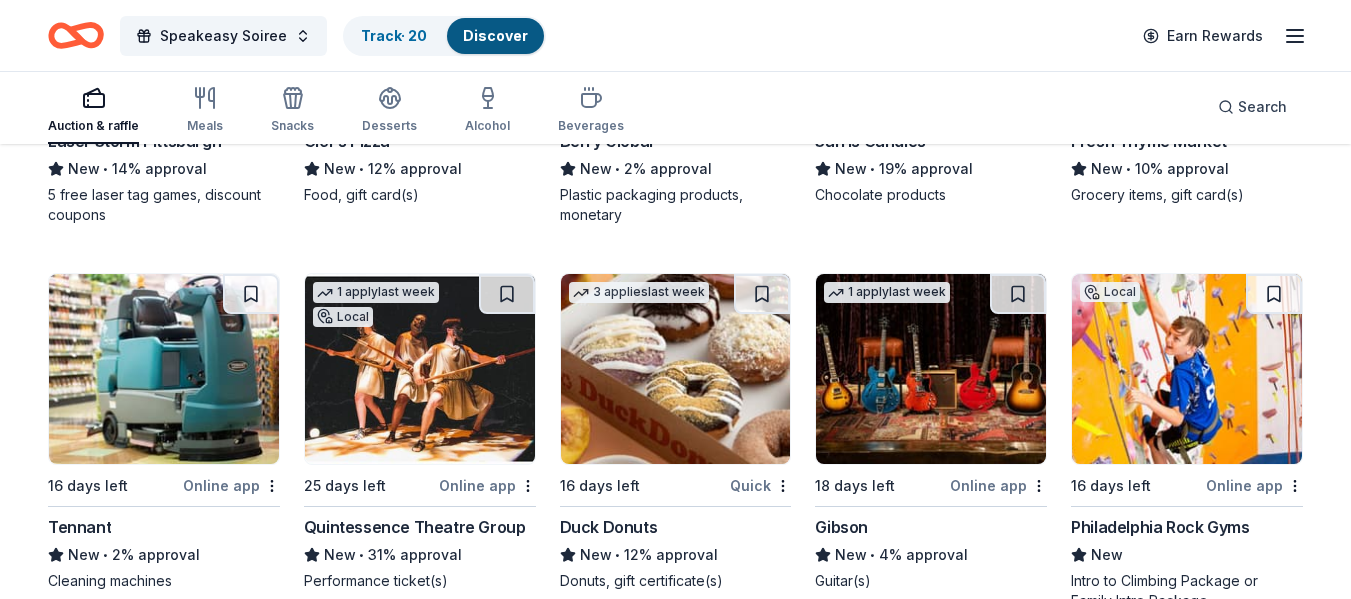 click at bounding box center (676, 369) 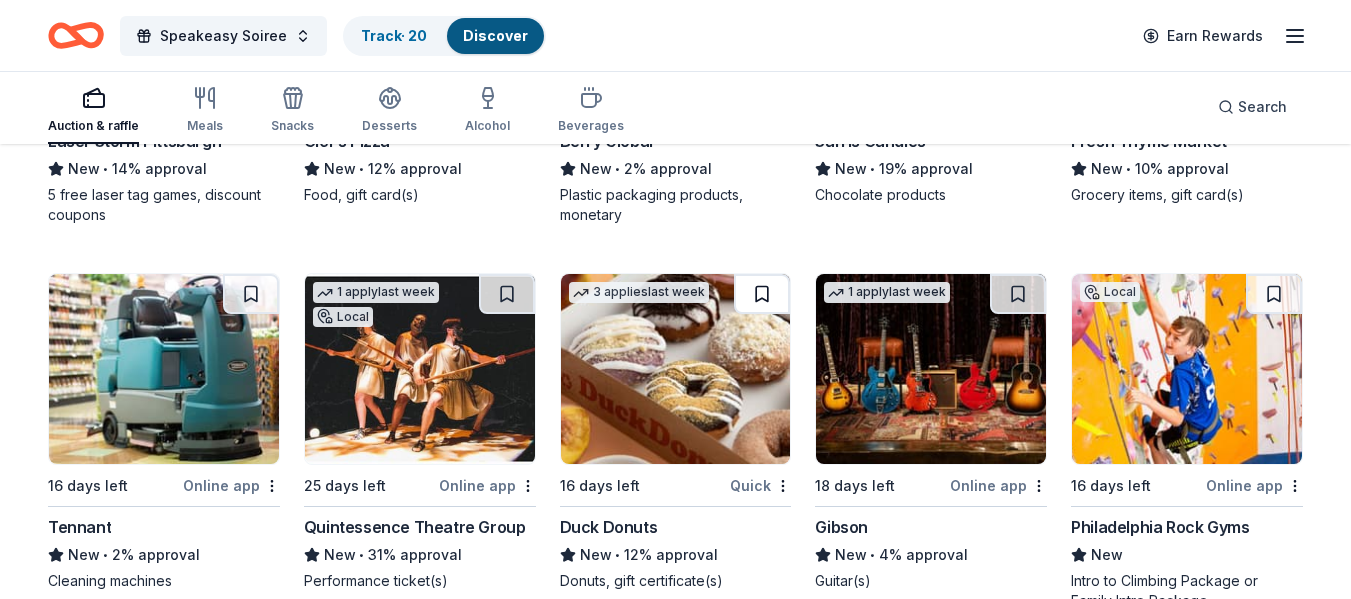 click at bounding box center [762, 294] 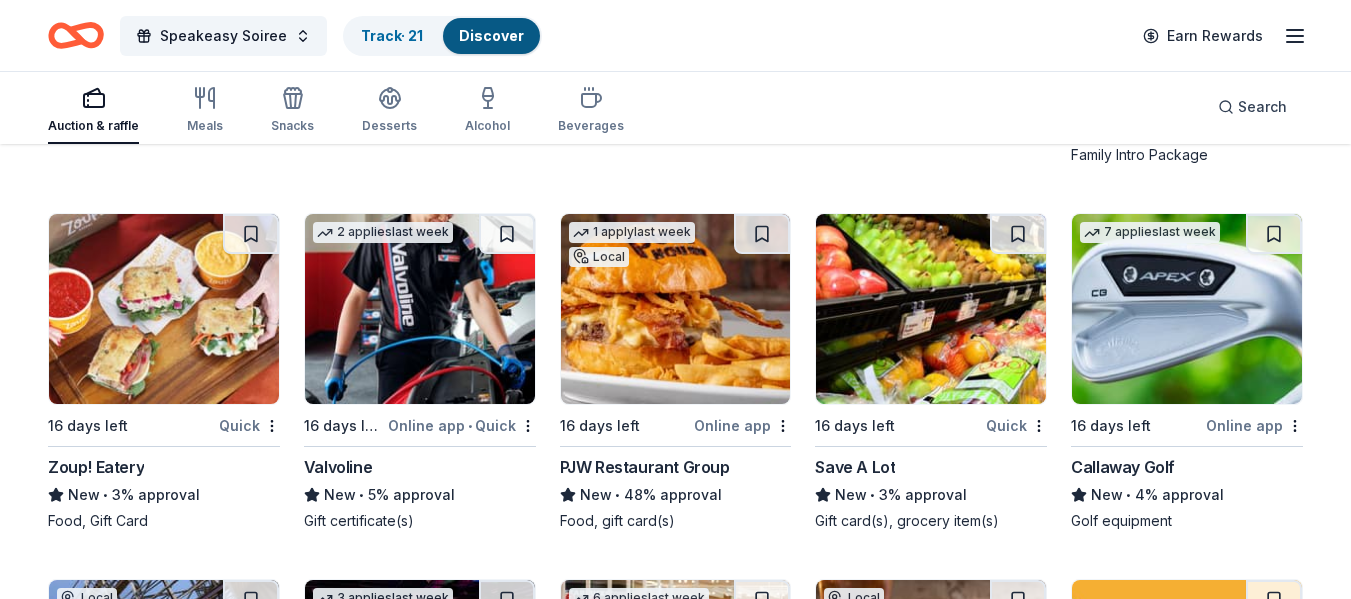 scroll, scrollTop: 9325, scrollLeft: 0, axis: vertical 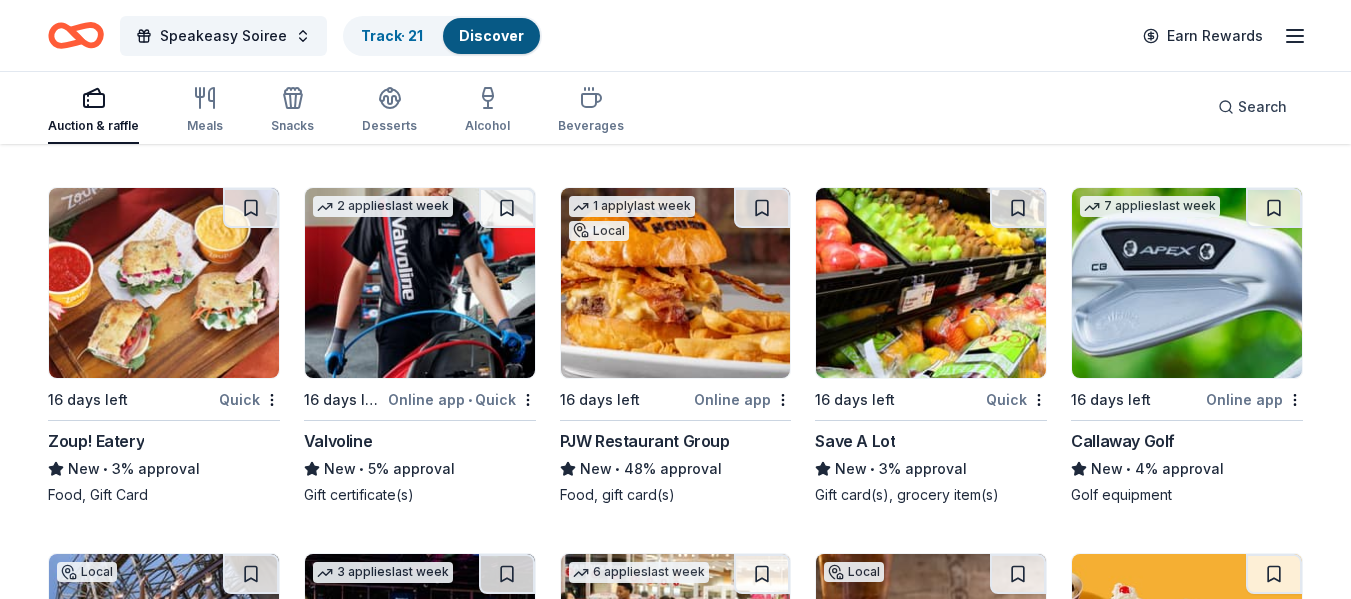 click at bounding box center (676, 283) 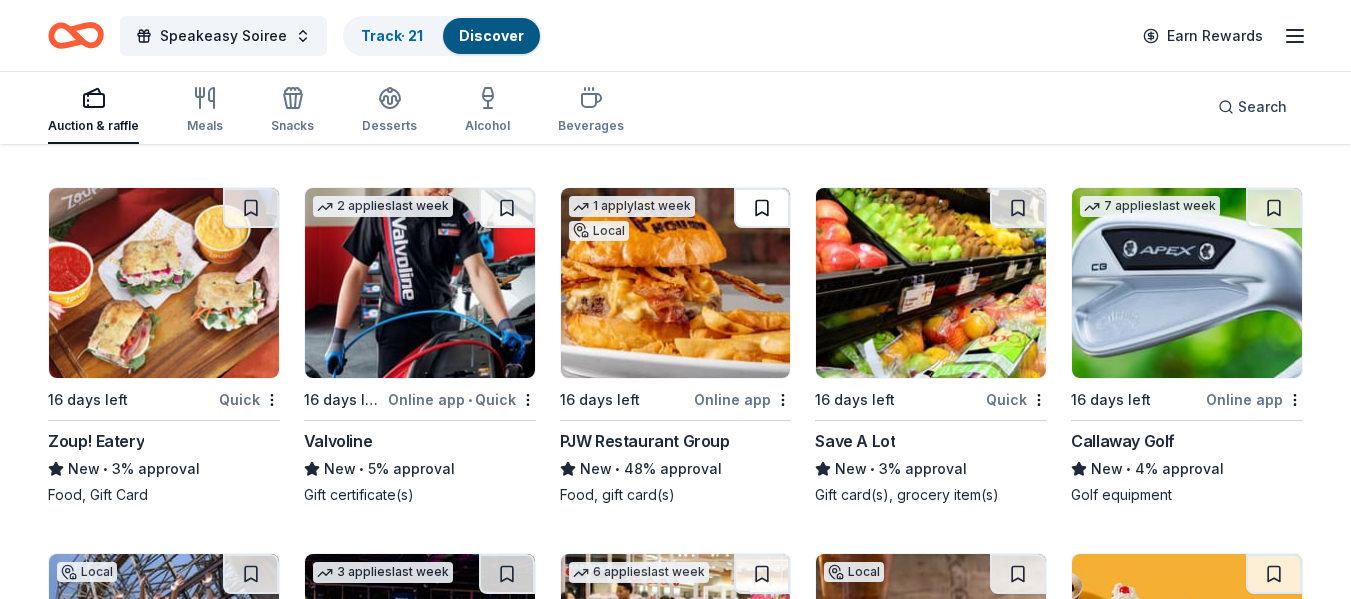 click at bounding box center (762, 208) 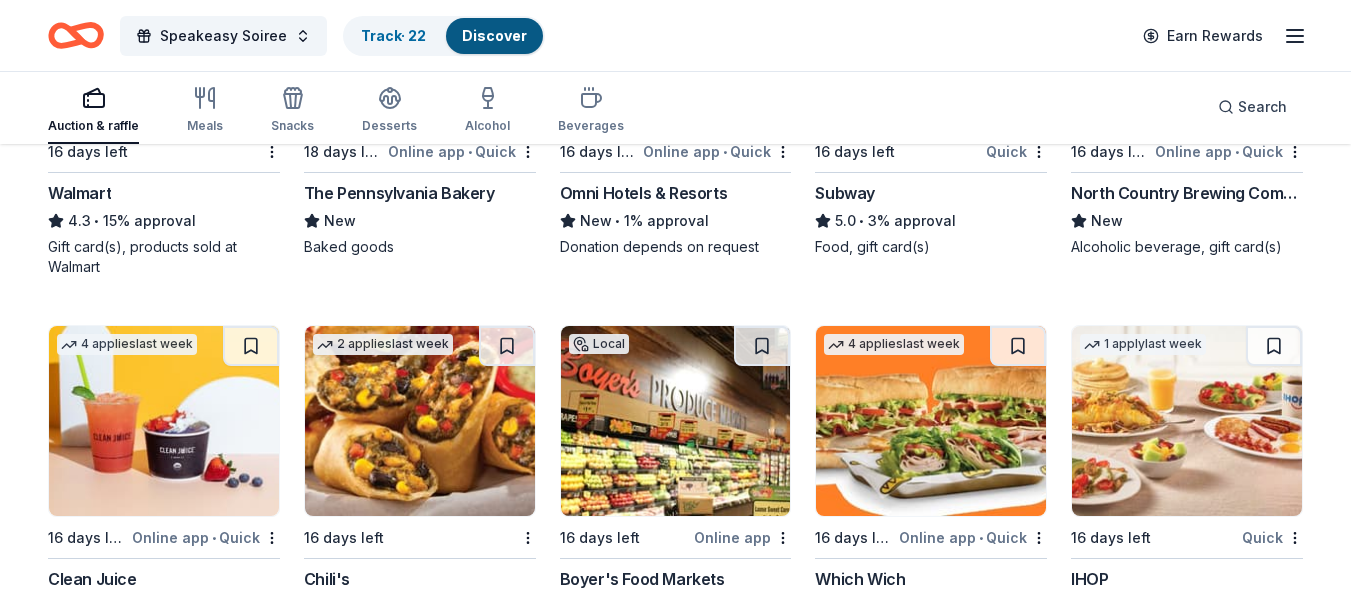 scroll, scrollTop: 10425, scrollLeft: 0, axis: vertical 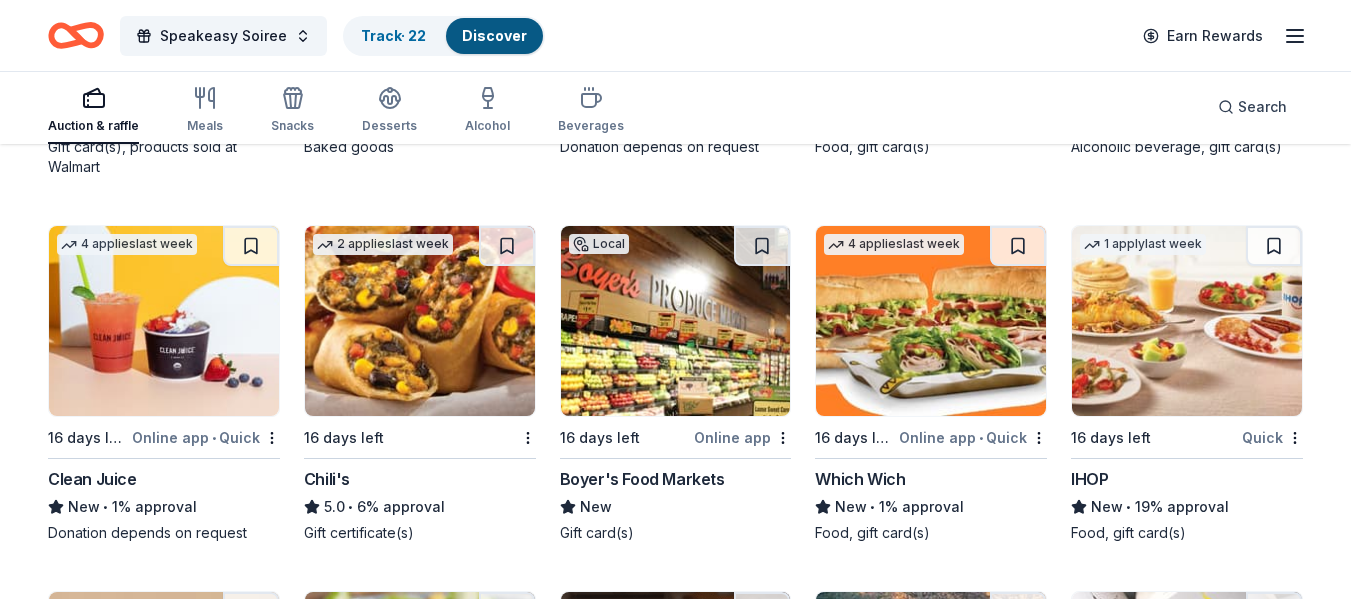 click at bounding box center [420, 321] 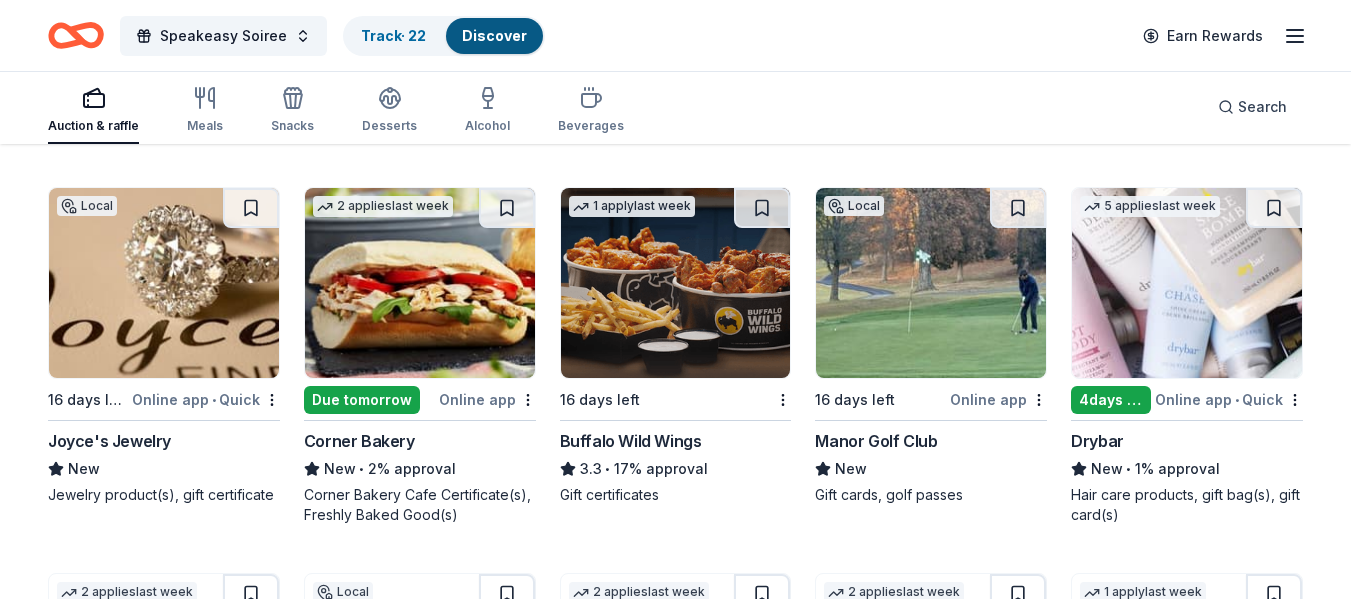 scroll, scrollTop: 10825, scrollLeft: 0, axis: vertical 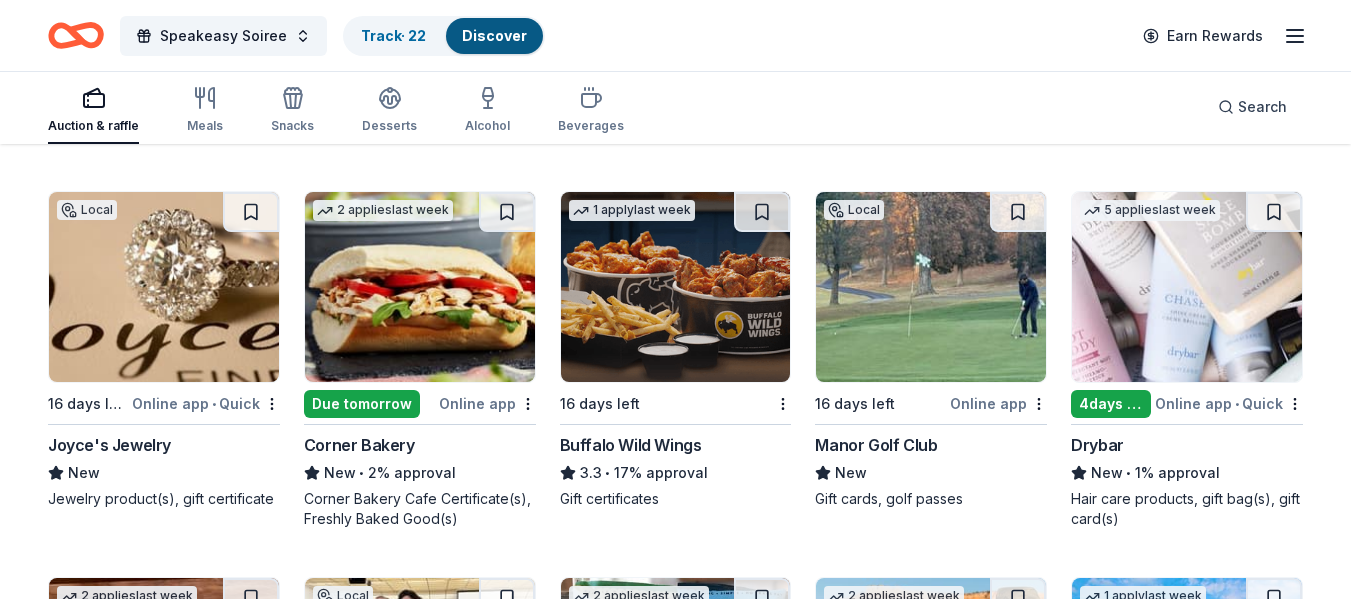click at bounding box center (676, 287) 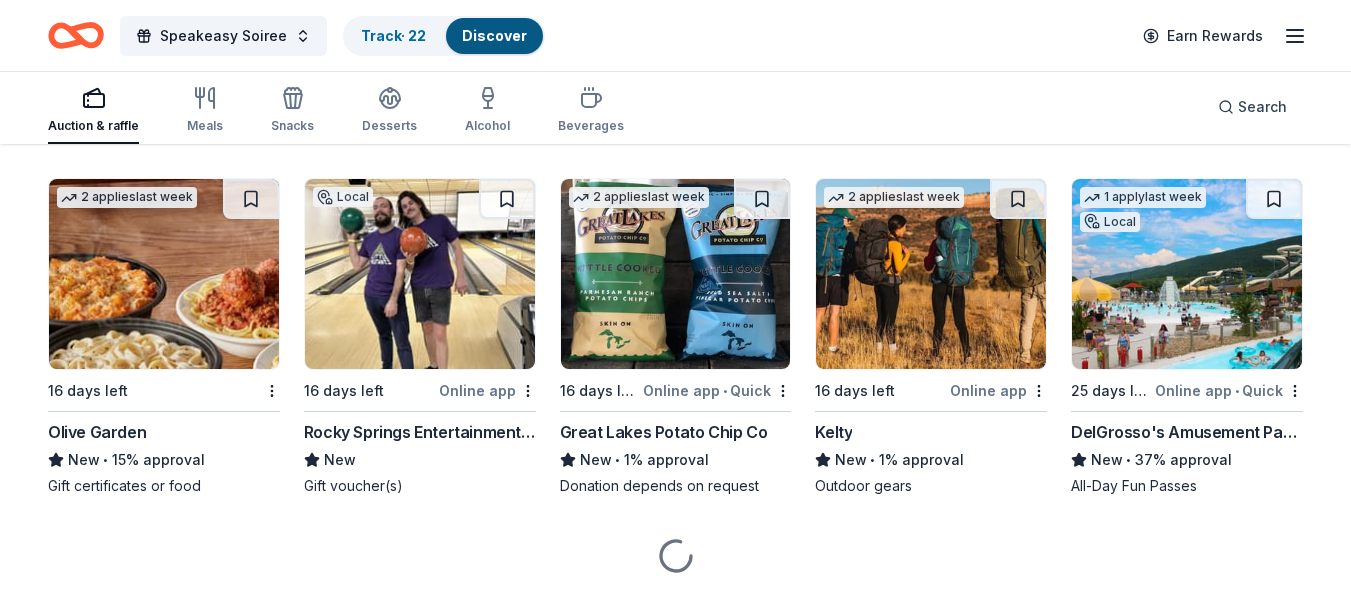 scroll, scrollTop: 11225, scrollLeft: 0, axis: vertical 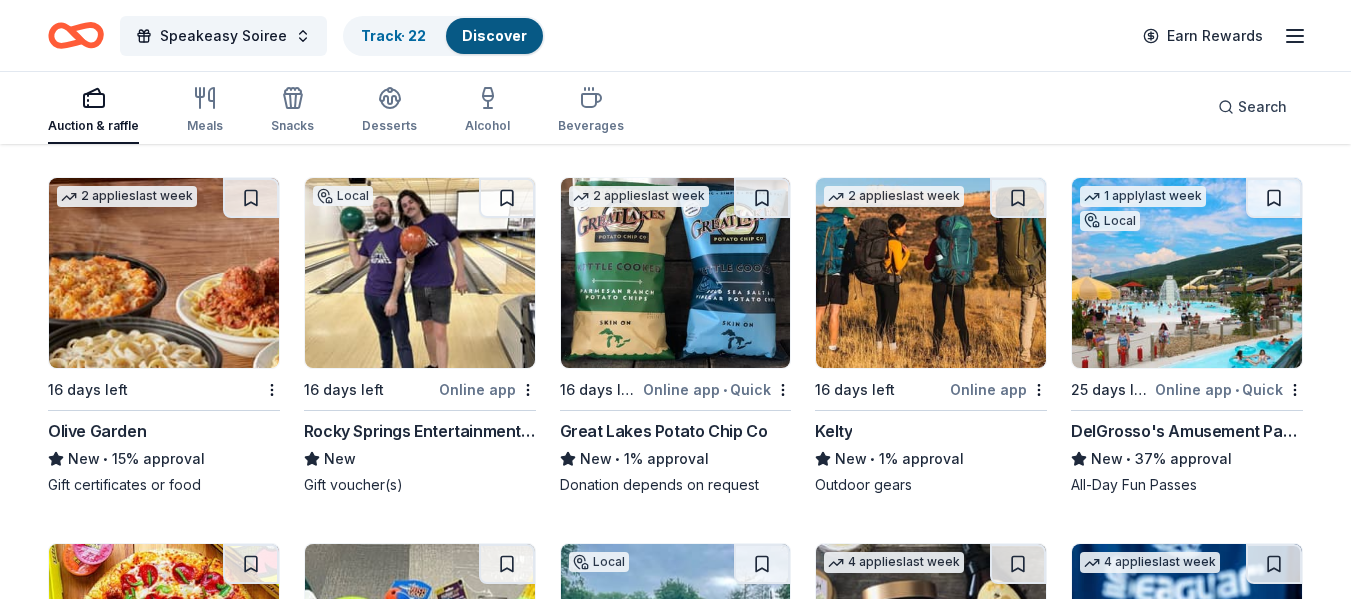 click at bounding box center [420, 273] 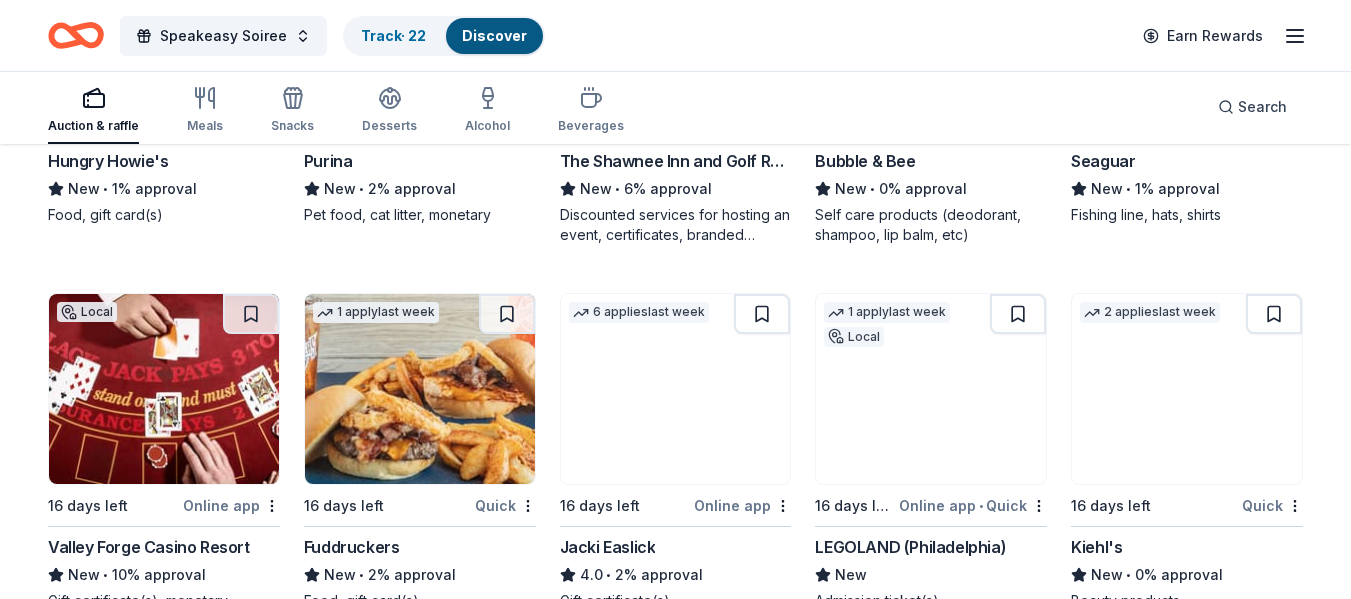 scroll, scrollTop: 11925, scrollLeft: 0, axis: vertical 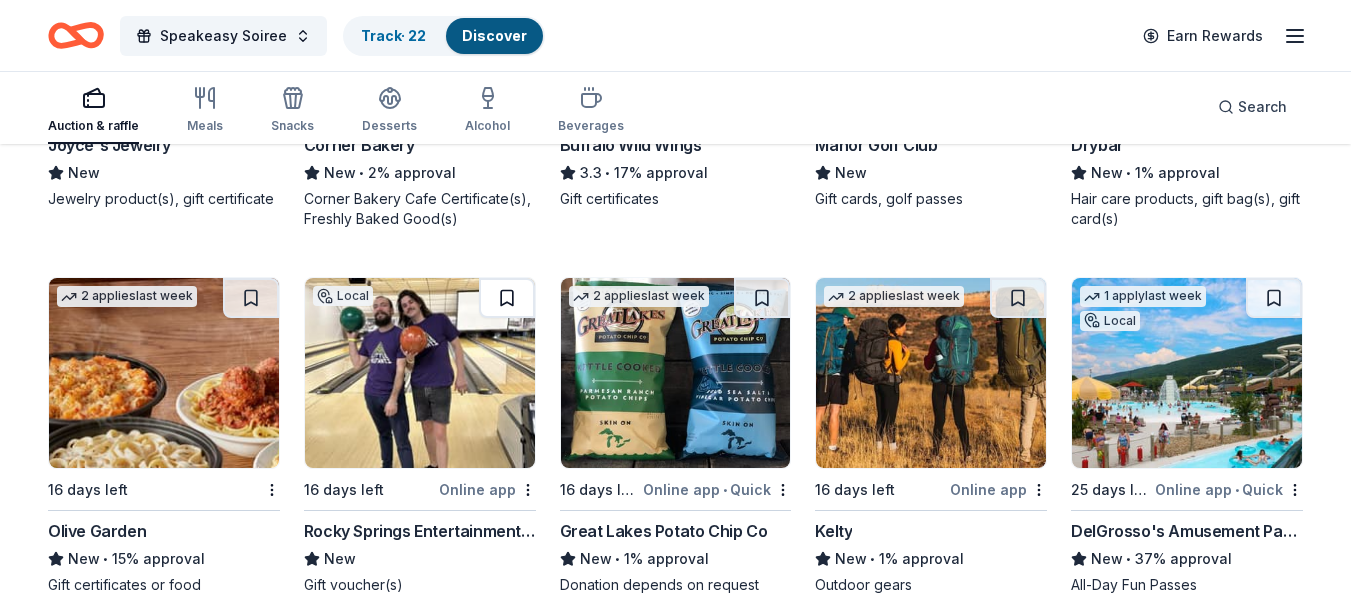 click at bounding box center [507, 298] 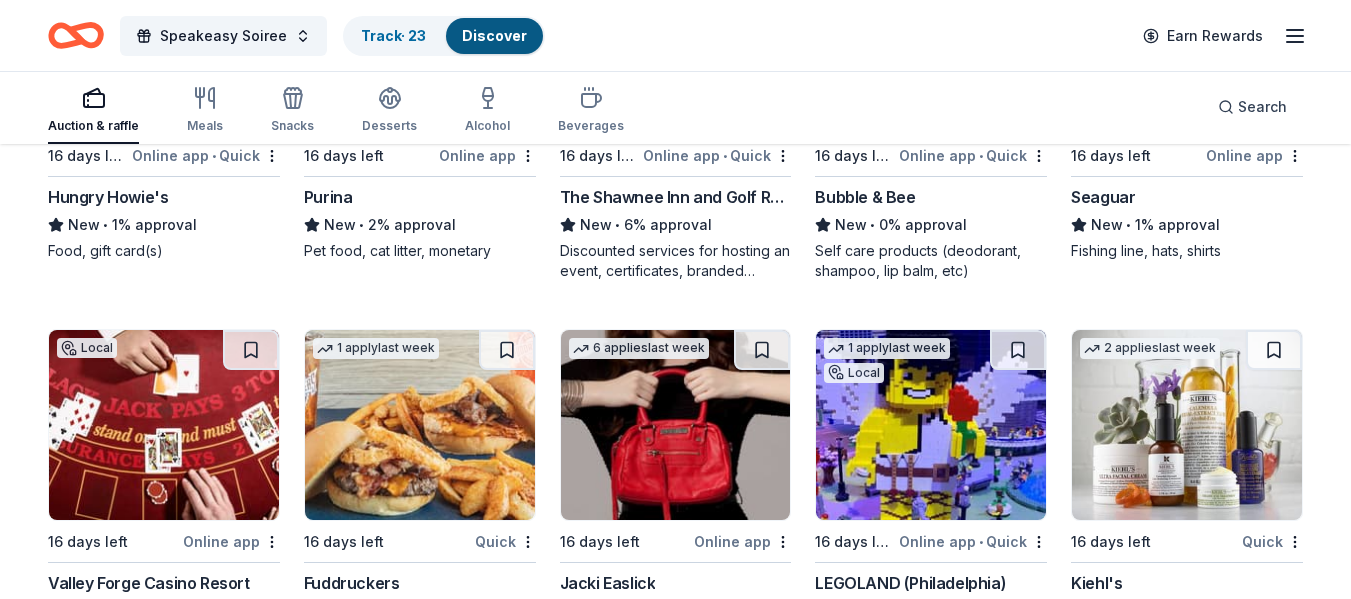 scroll, scrollTop: 11925, scrollLeft: 0, axis: vertical 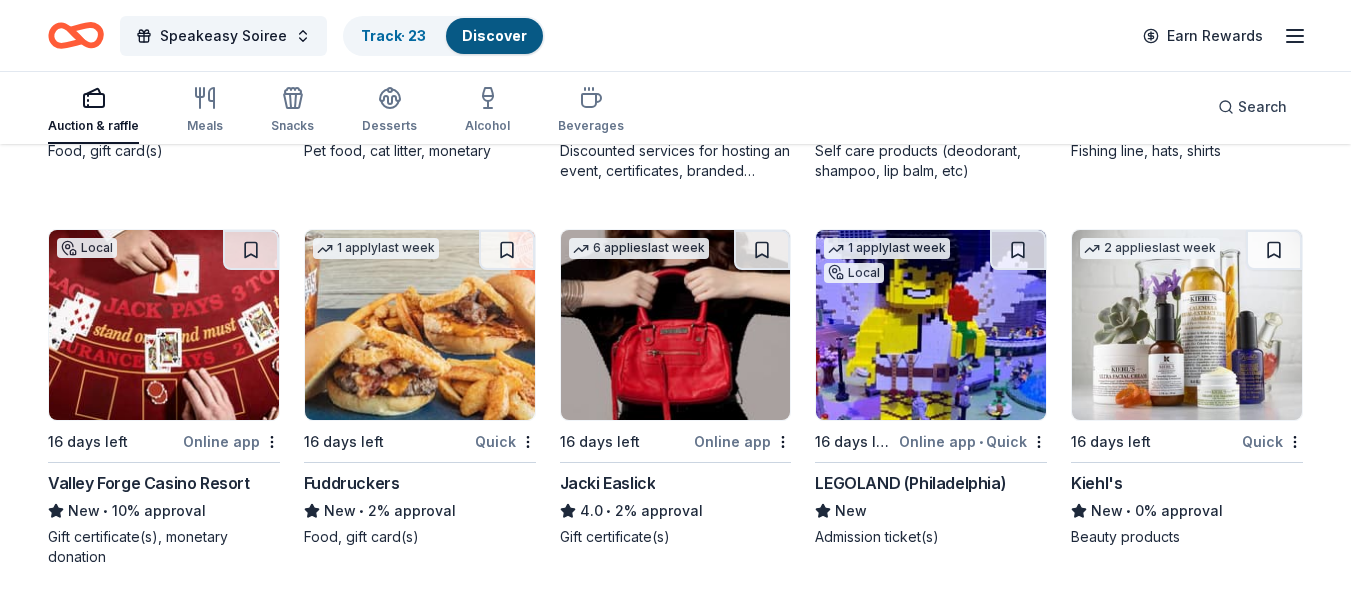 click at bounding box center (420, 325) 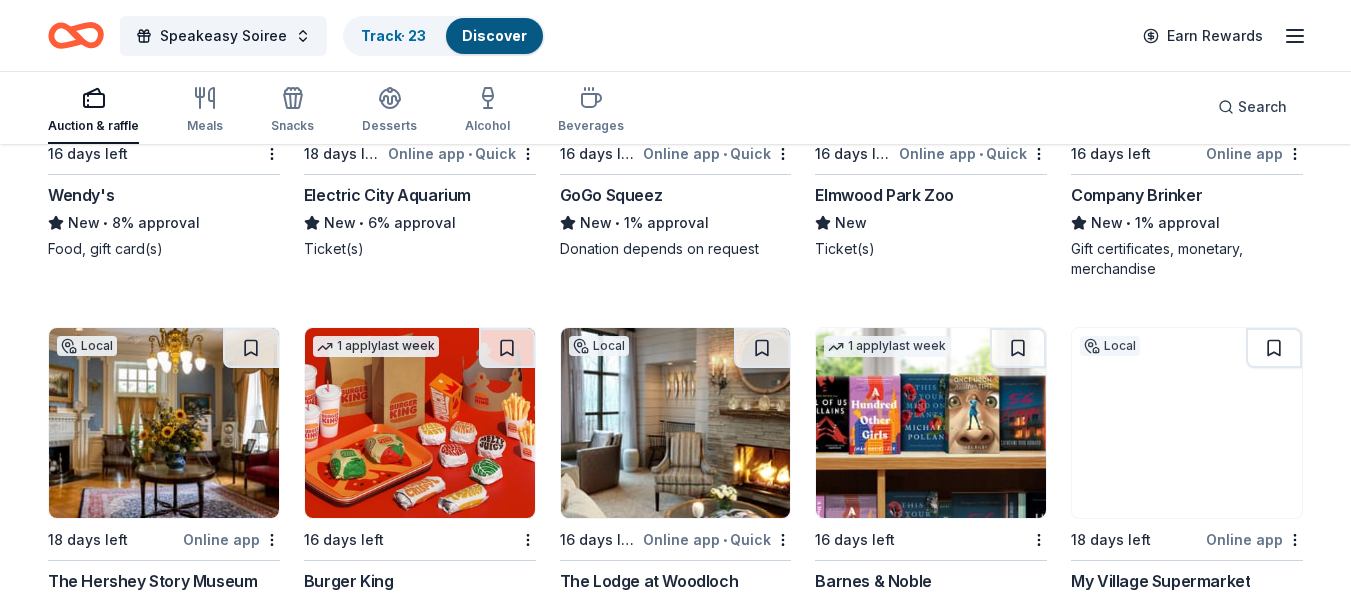 scroll, scrollTop: 12725, scrollLeft: 0, axis: vertical 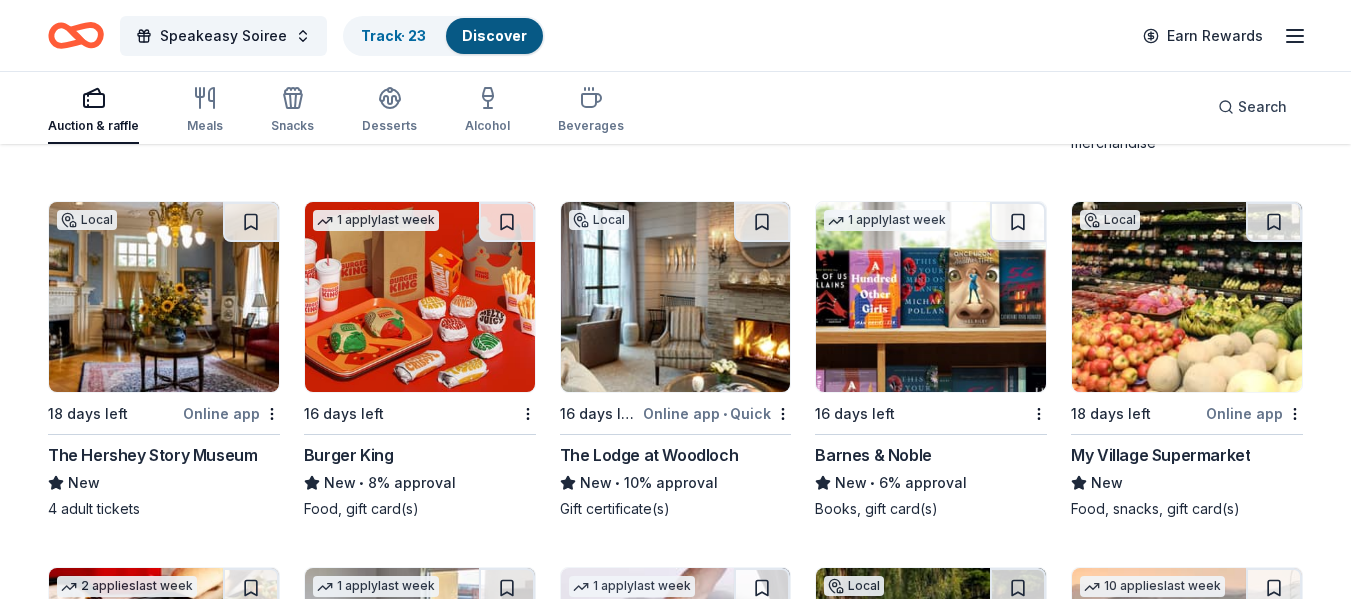 click at bounding box center (164, 297) 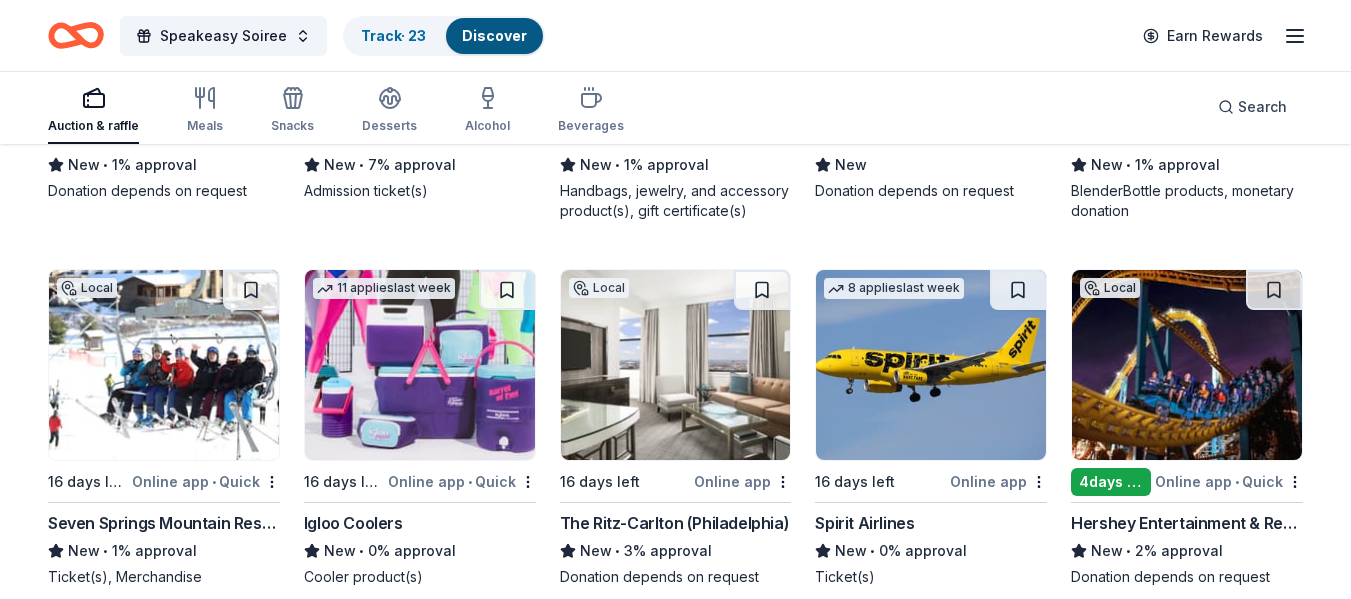 scroll, scrollTop: 15825, scrollLeft: 0, axis: vertical 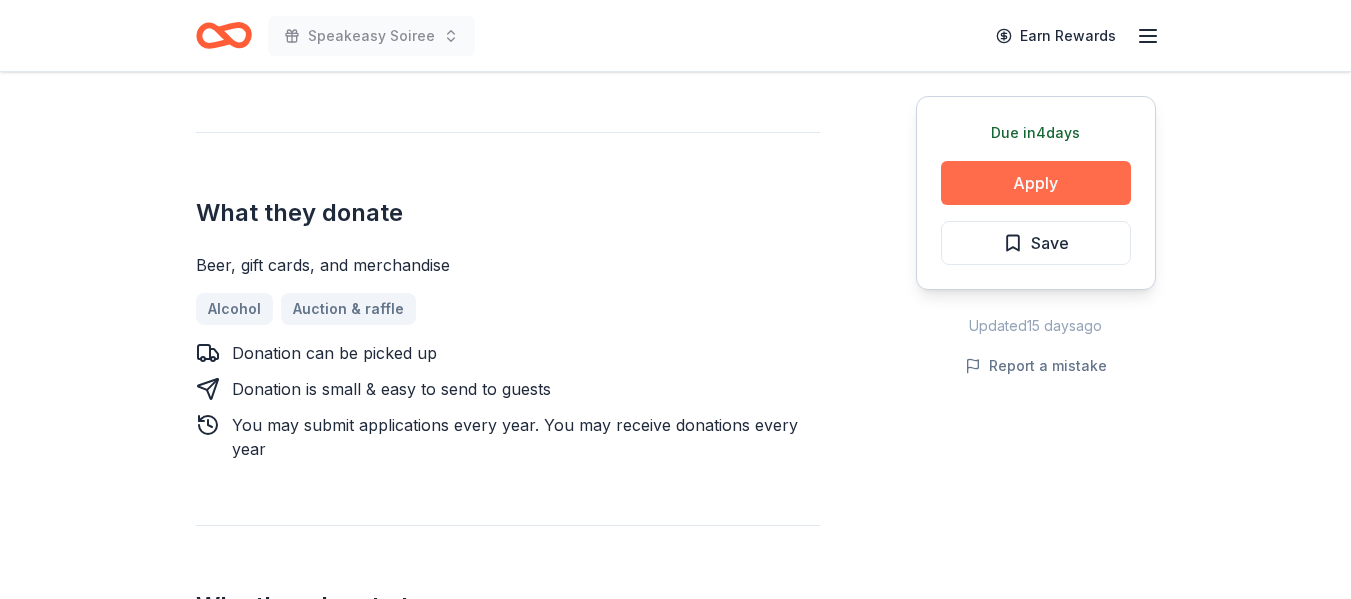 click on "Apply" at bounding box center (1036, 183) 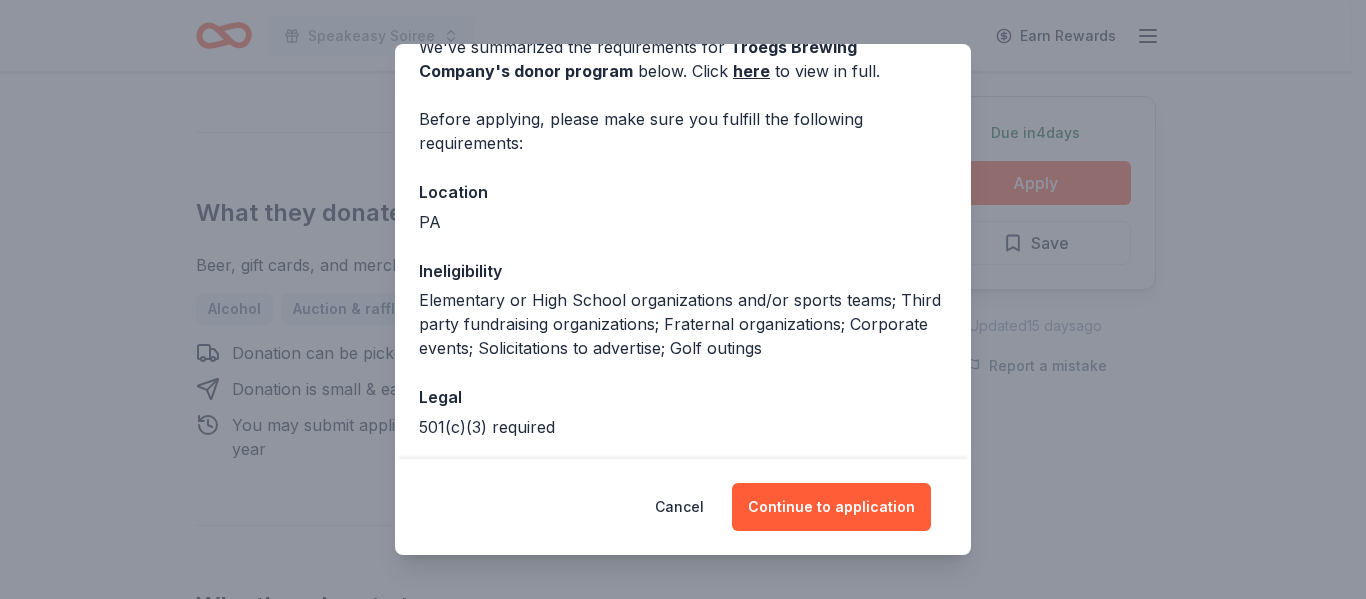 scroll, scrollTop: 192, scrollLeft: 0, axis: vertical 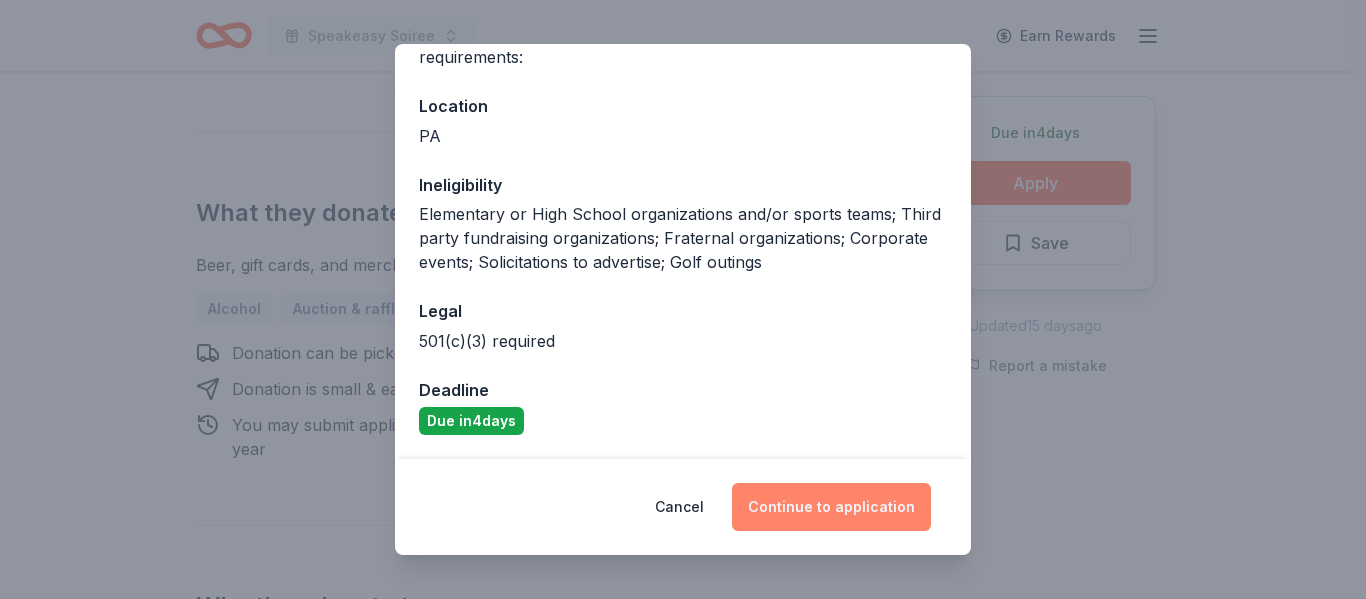 click on "Continue to application" at bounding box center [831, 507] 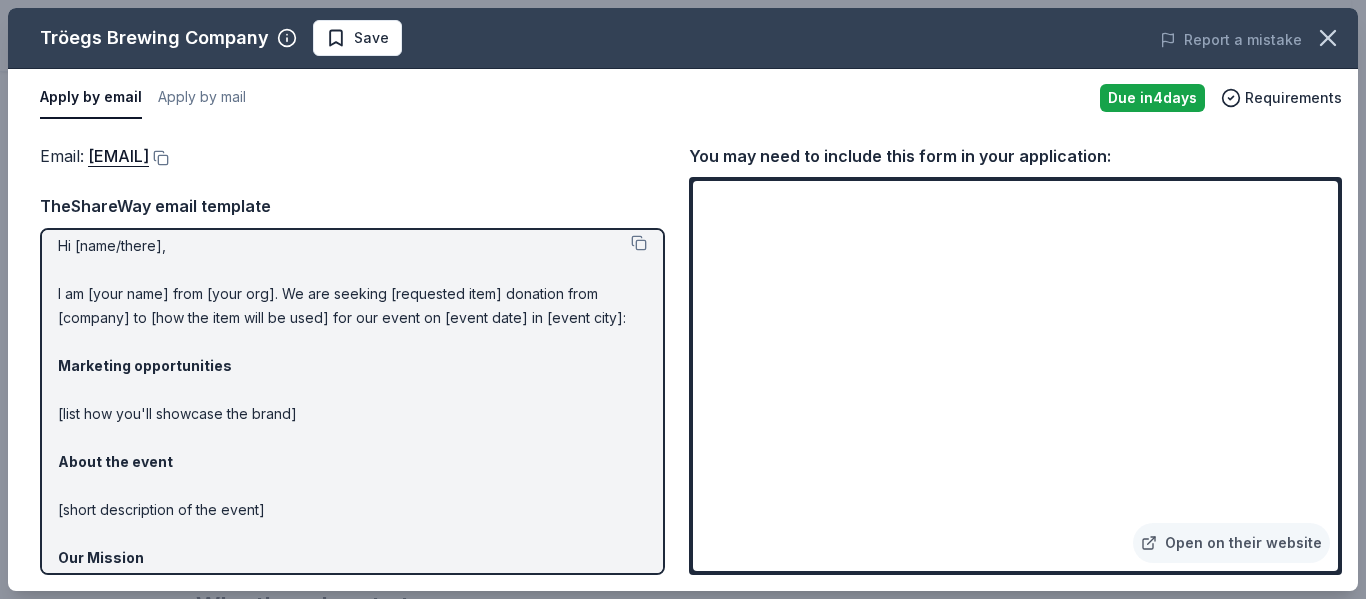scroll, scrollTop: 0, scrollLeft: 0, axis: both 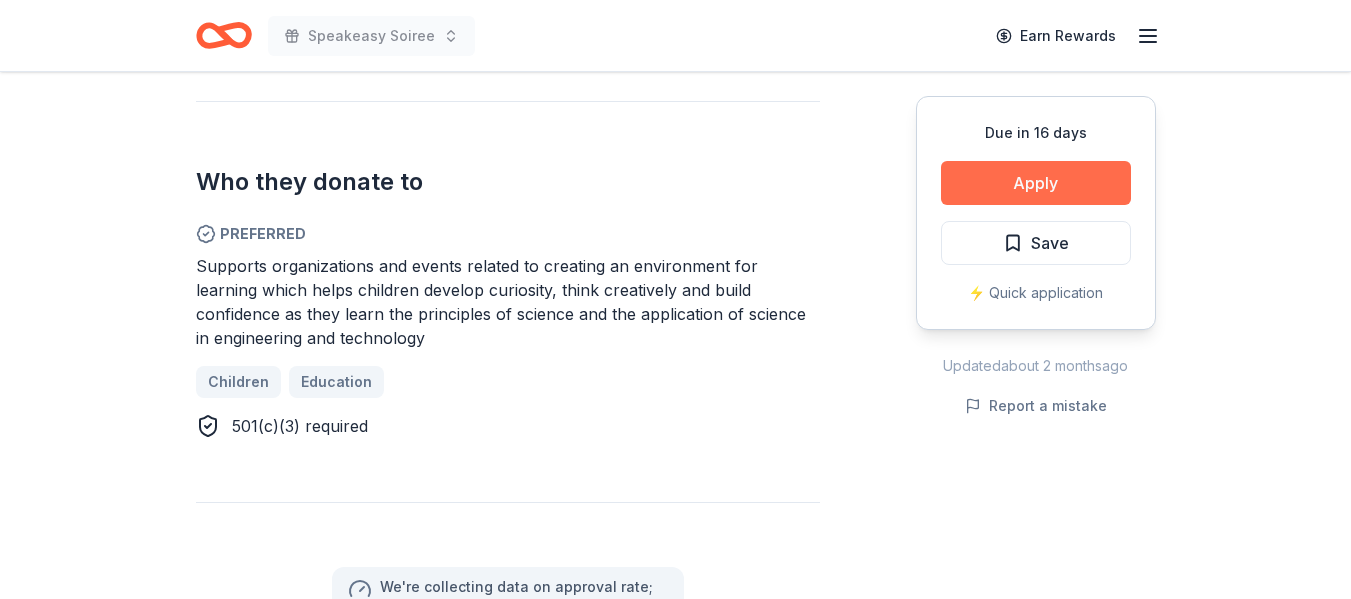 click on "Apply" at bounding box center [1036, 183] 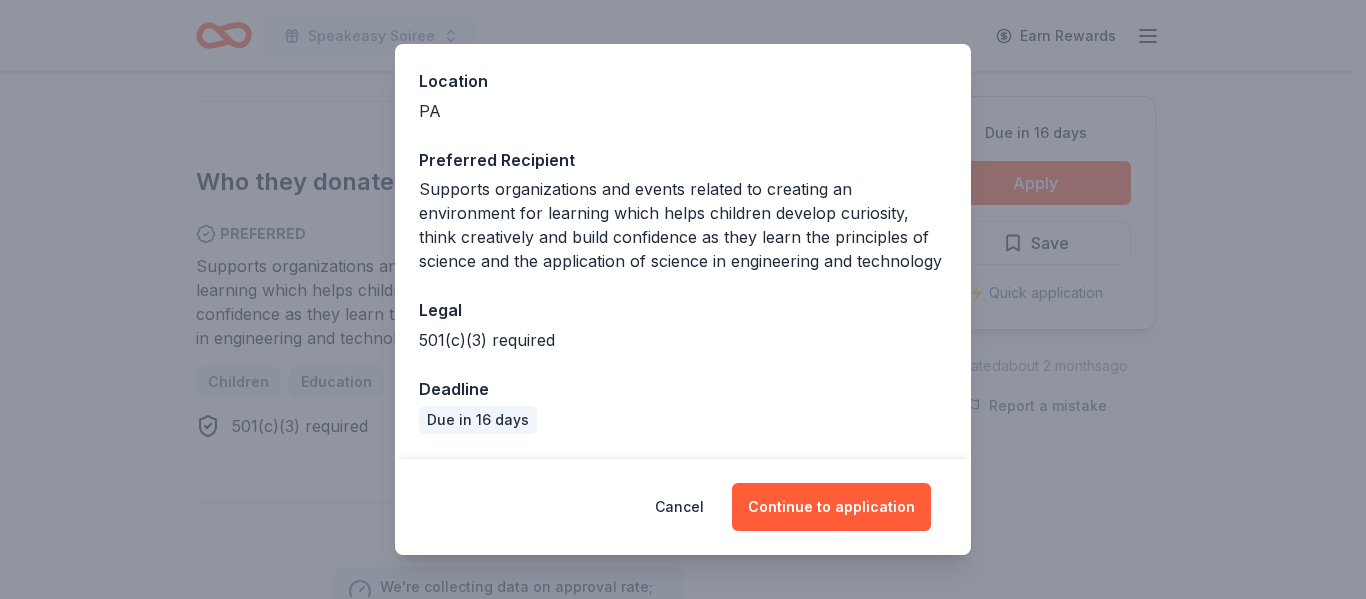scroll, scrollTop: 240, scrollLeft: 0, axis: vertical 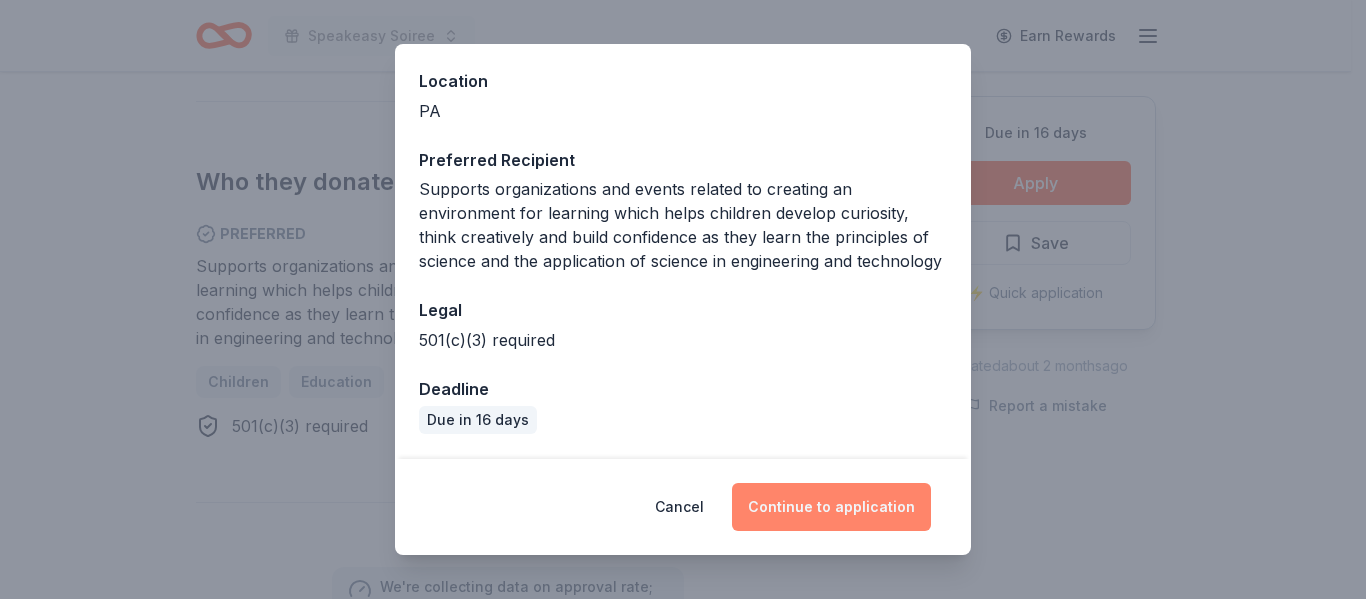 click on "Continue to application" at bounding box center (831, 507) 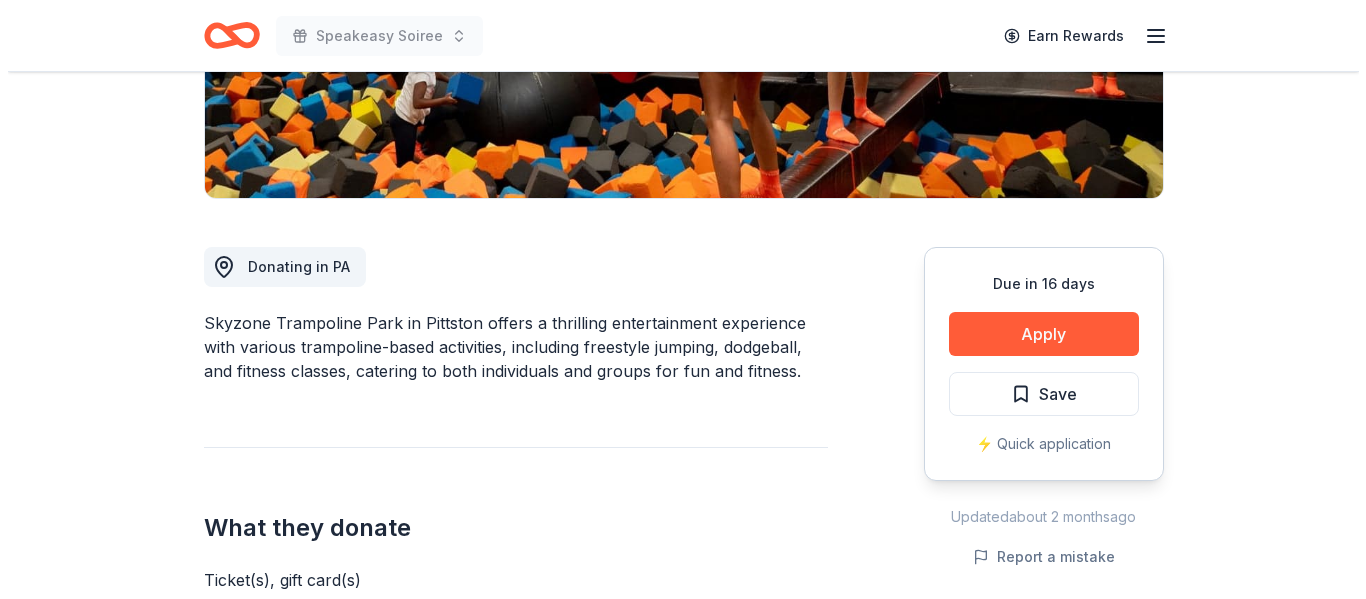 scroll, scrollTop: 600, scrollLeft: 0, axis: vertical 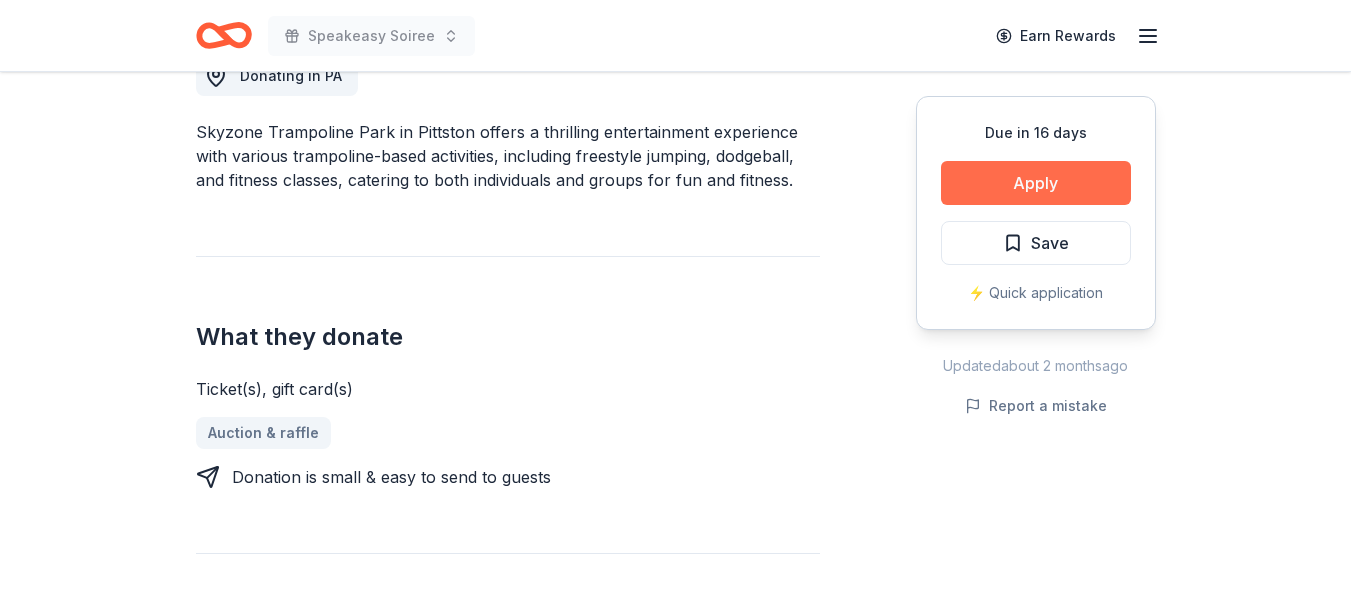 click on "Apply" at bounding box center (1036, 183) 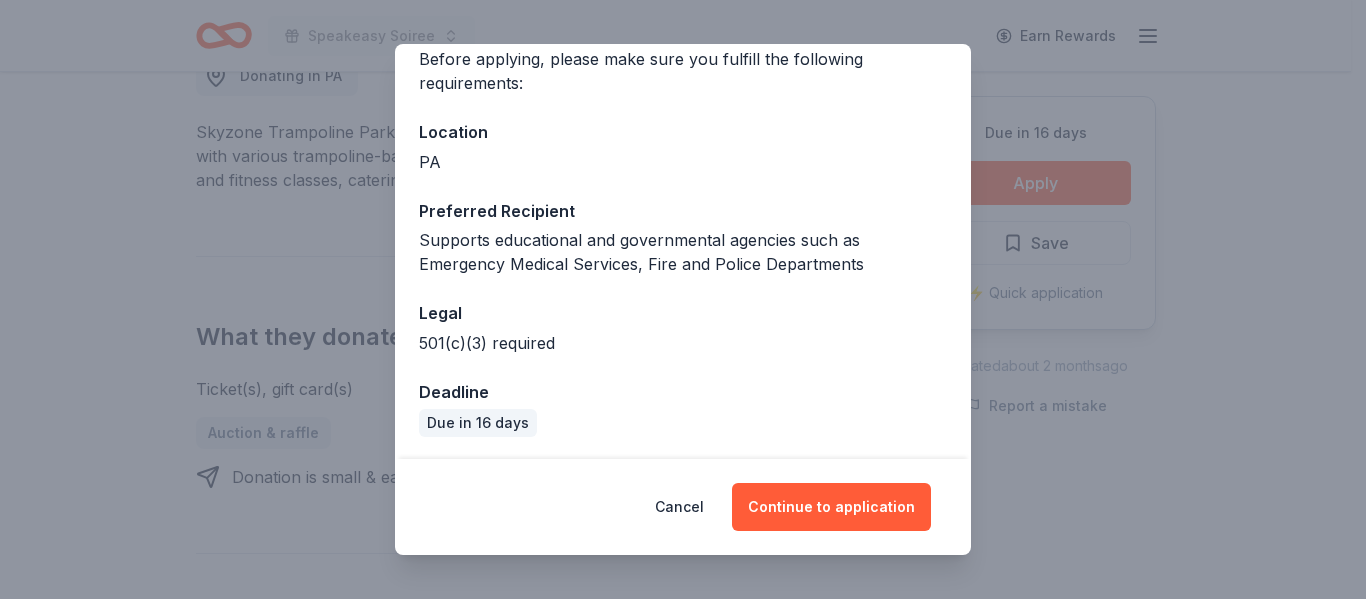 scroll, scrollTop: 168, scrollLeft: 0, axis: vertical 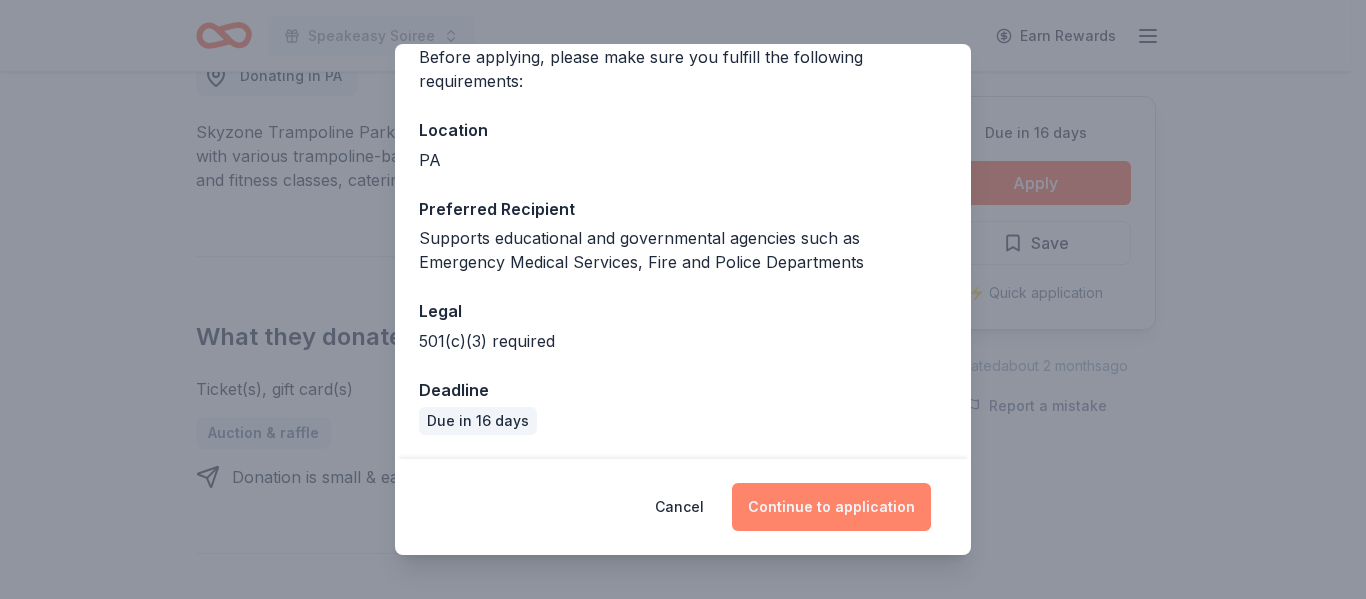 click on "Continue to application" at bounding box center [831, 507] 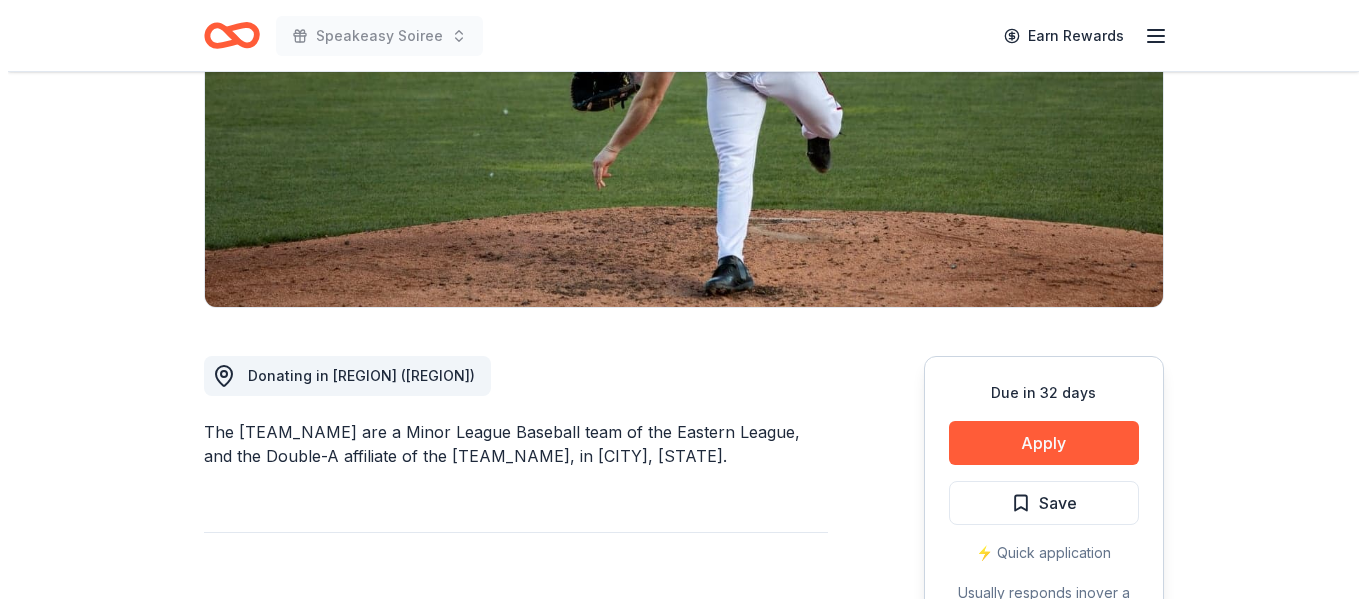 scroll, scrollTop: 500, scrollLeft: 0, axis: vertical 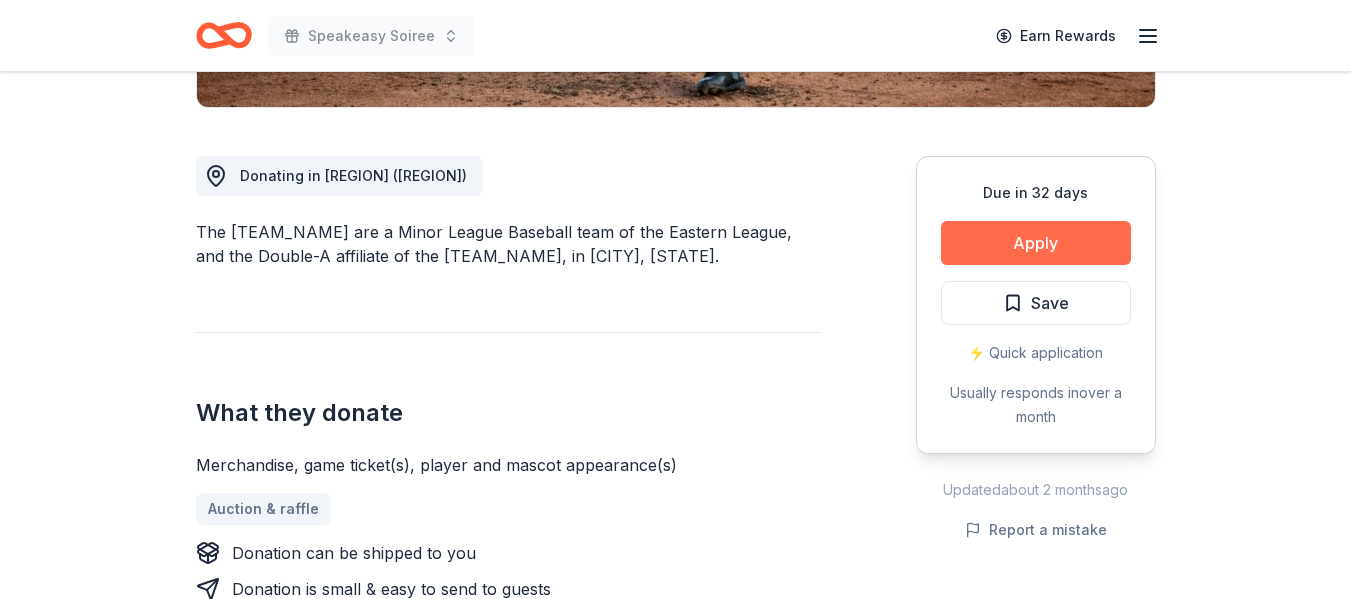 click on "Apply" at bounding box center (1036, 243) 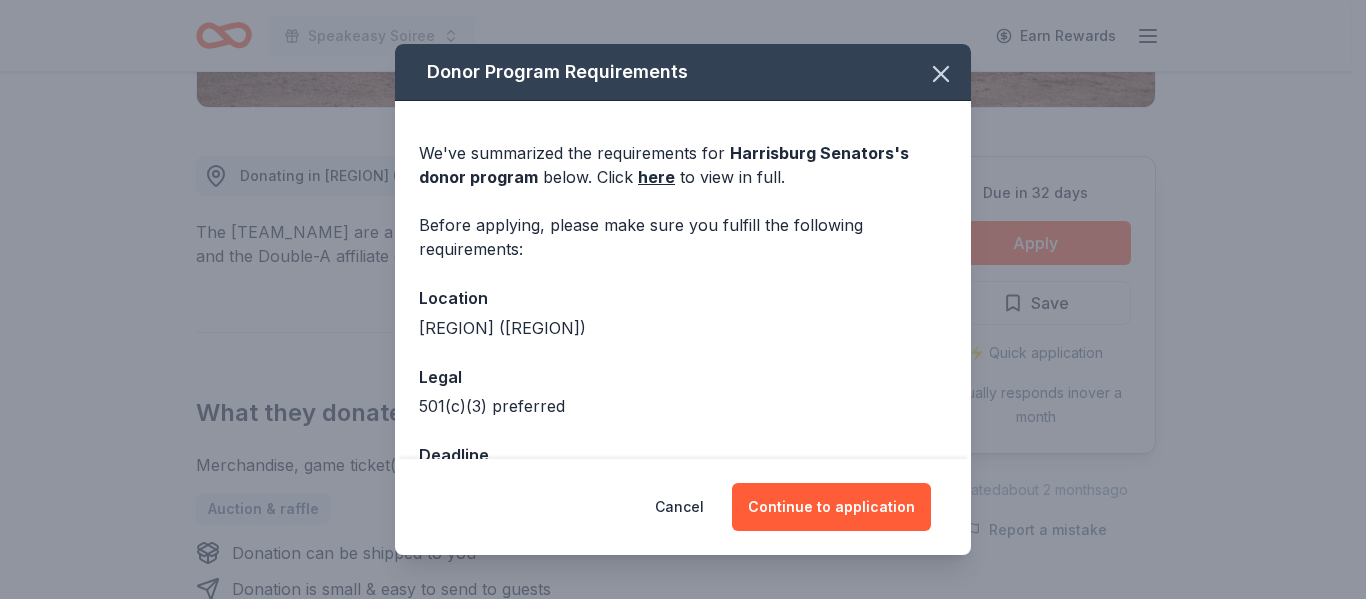 scroll, scrollTop: 66, scrollLeft: 0, axis: vertical 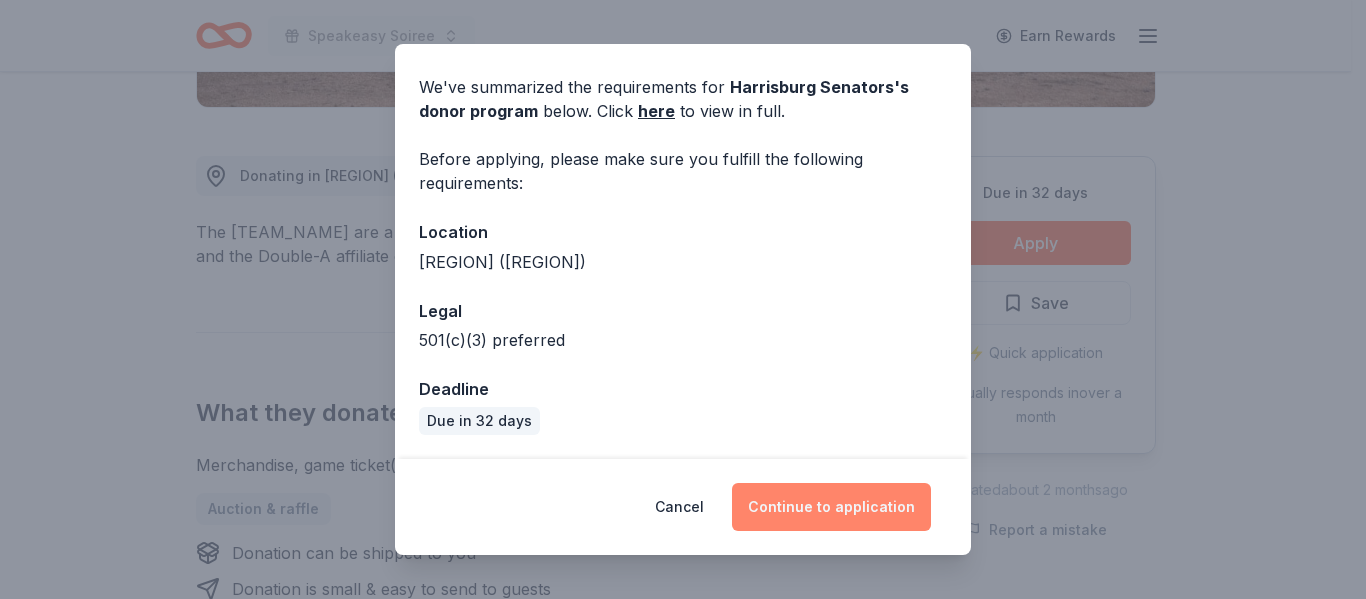 click on "Continue to application" at bounding box center [831, 507] 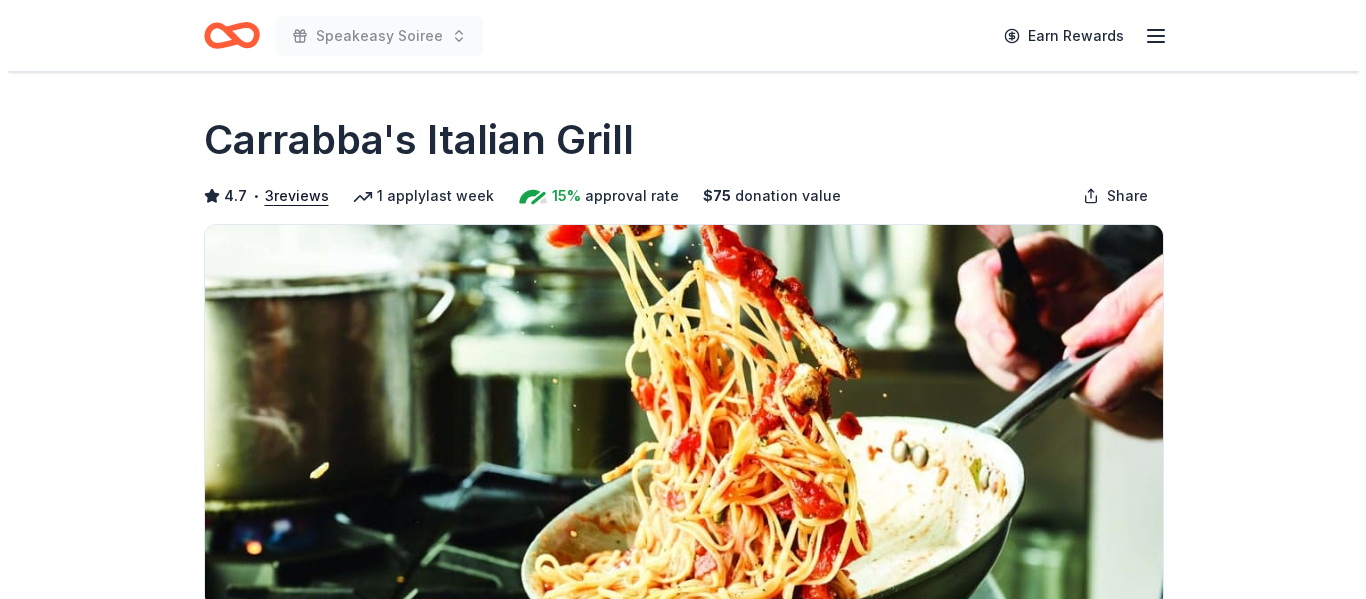 scroll, scrollTop: 400, scrollLeft: 0, axis: vertical 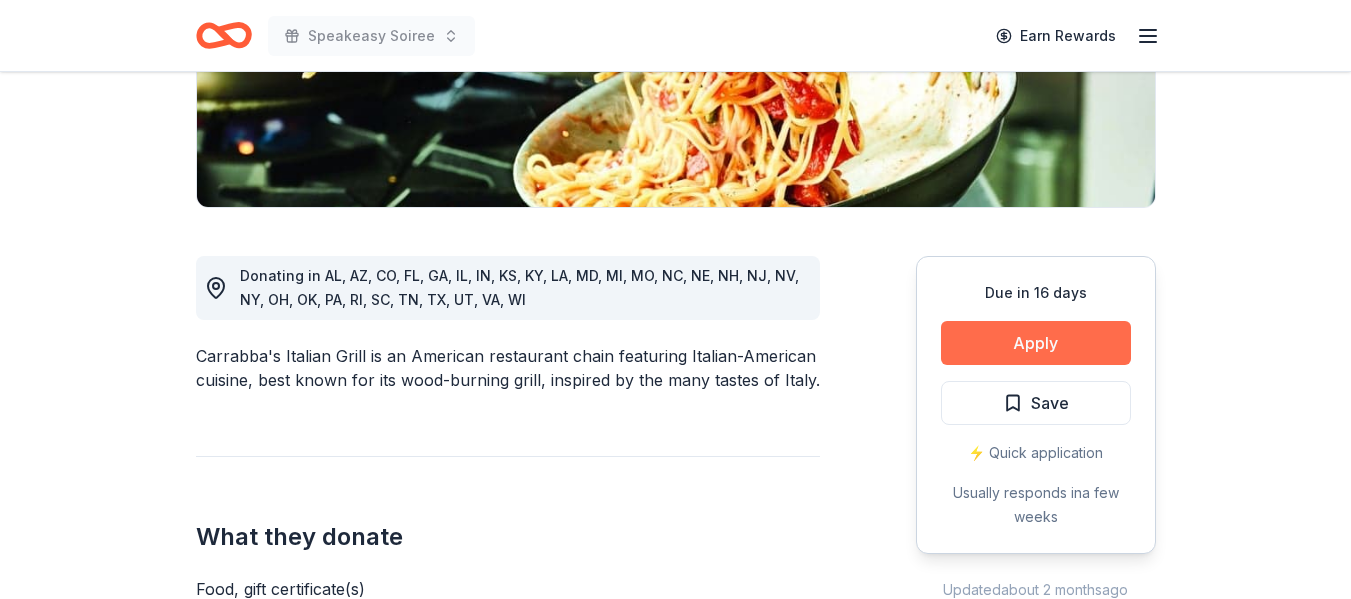 click on "Apply" at bounding box center [1036, 343] 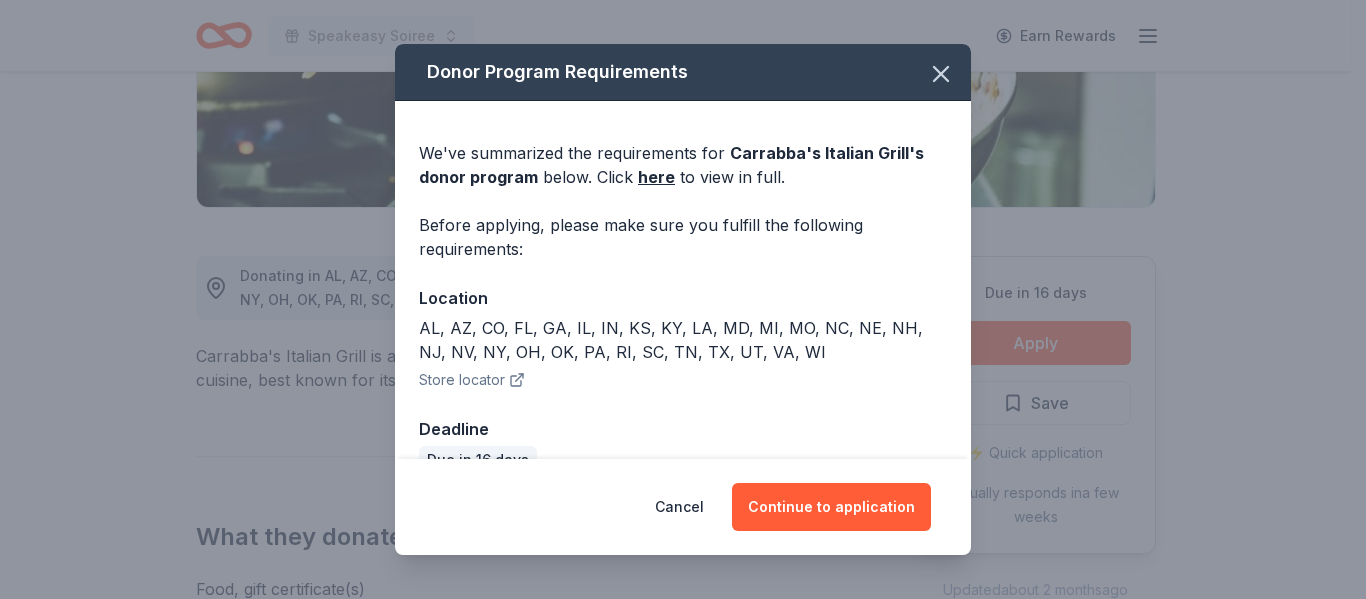 scroll, scrollTop: 39, scrollLeft: 0, axis: vertical 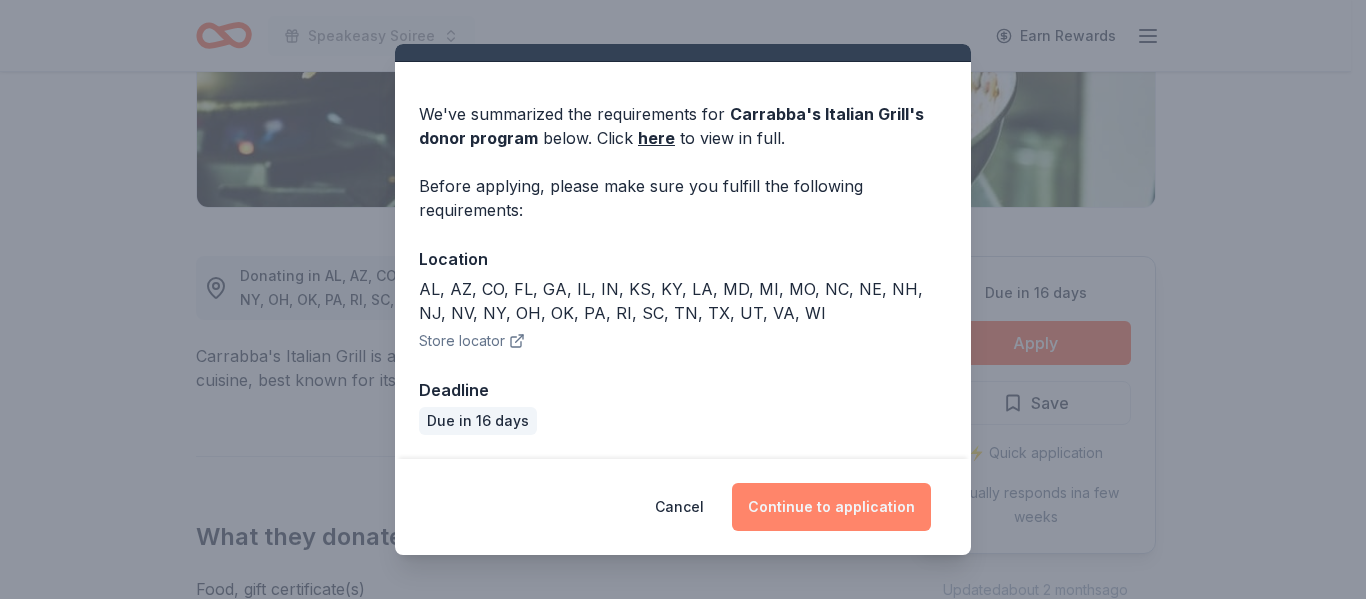 click on "Continue to application" at bounding box center (831, 507) 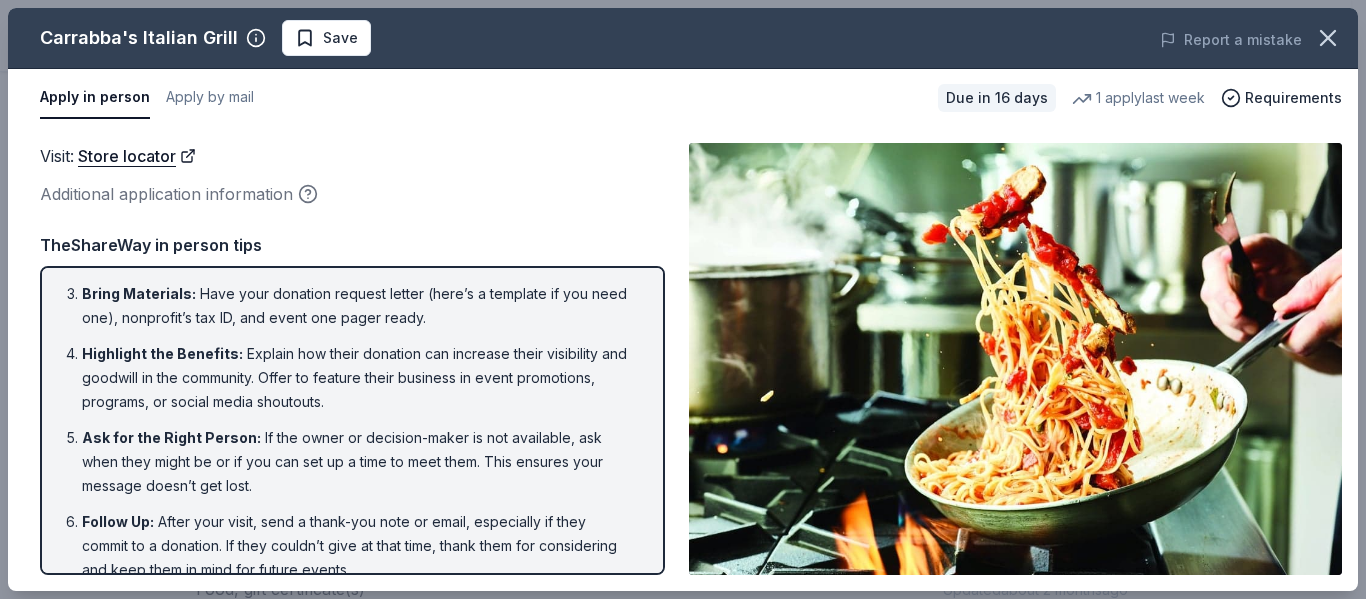 scroll, scrollTop: 171, scrollLeft: 0, axis: vertical 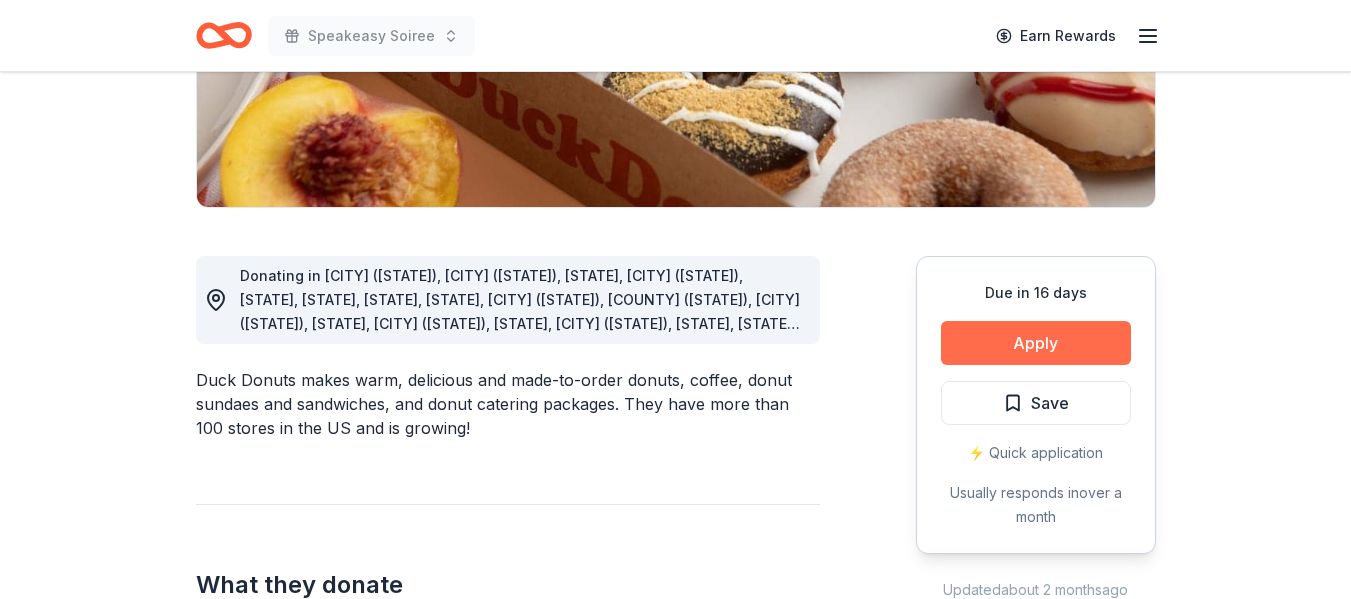 click on "Apply" at bounding box center (1036, 343) 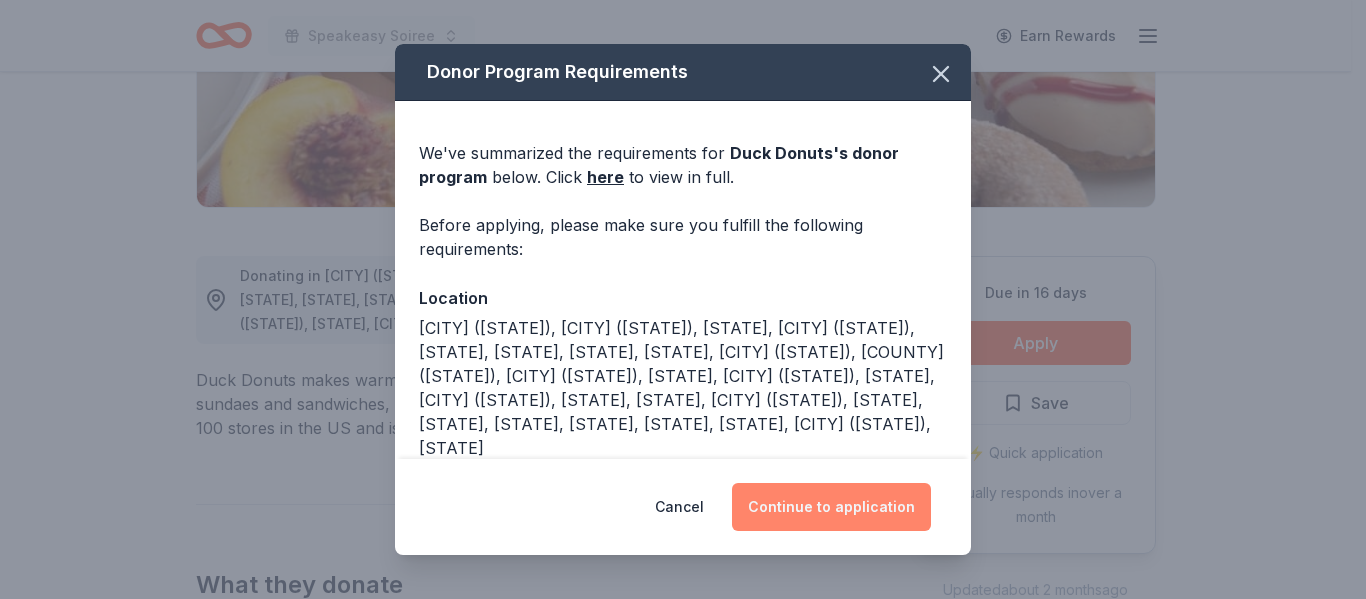 click on "Continue to application" at bounding box center [831, 507] 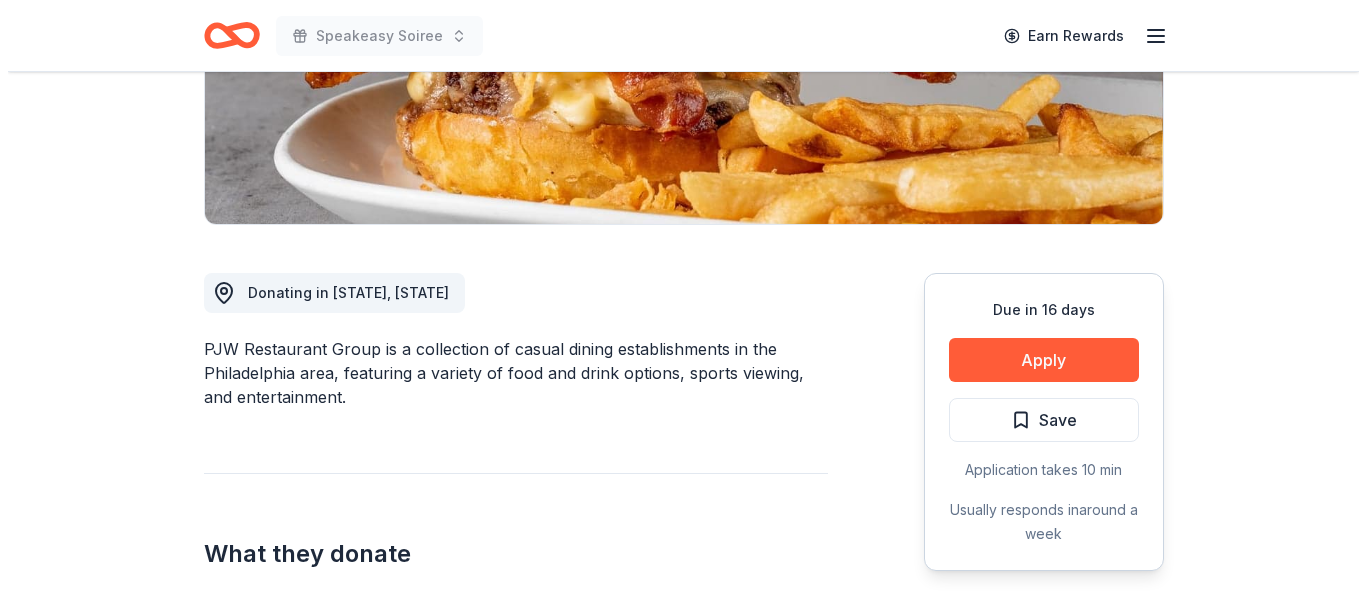 scroll, scrollTop: 300, scrollLeft: 0, axis: vertical 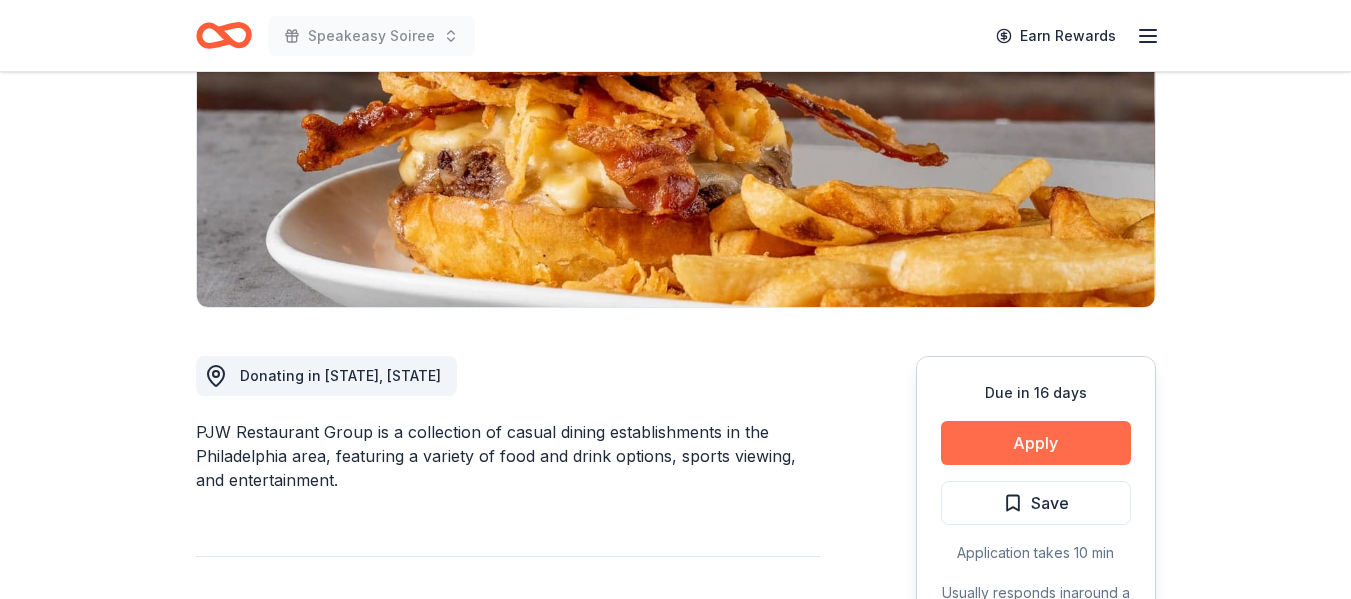 click on "Apply" at bounding box center [1036, 443] 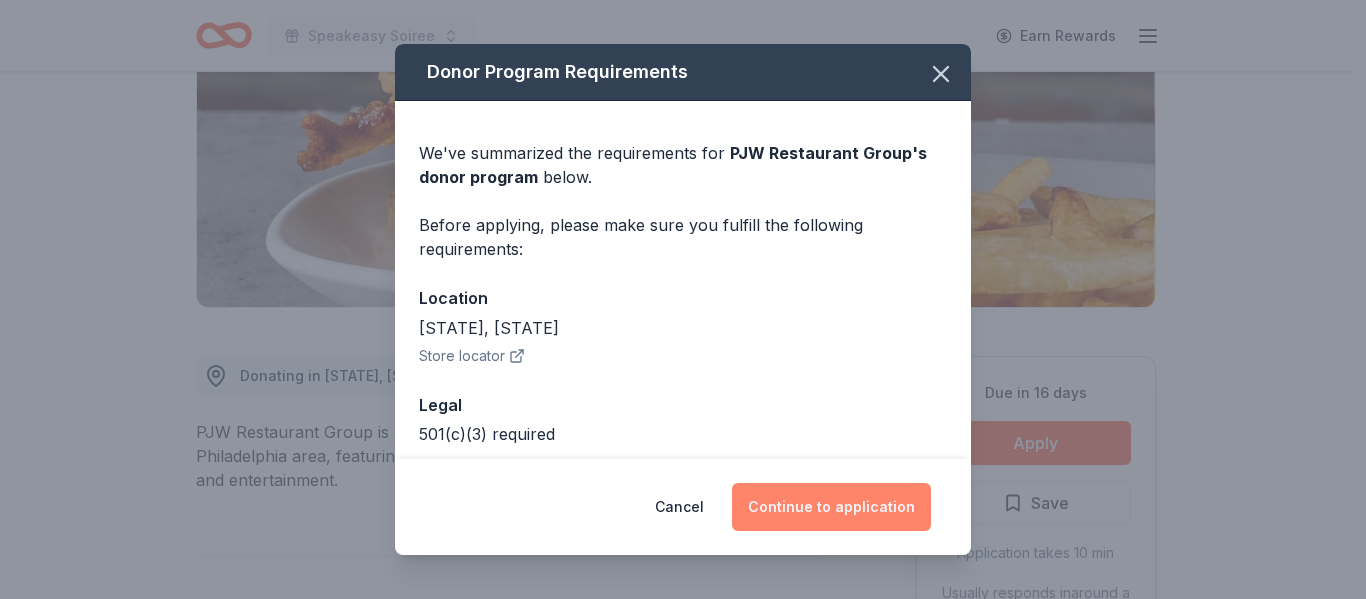 click on "Continue to application" at bounding box center [831, 507] 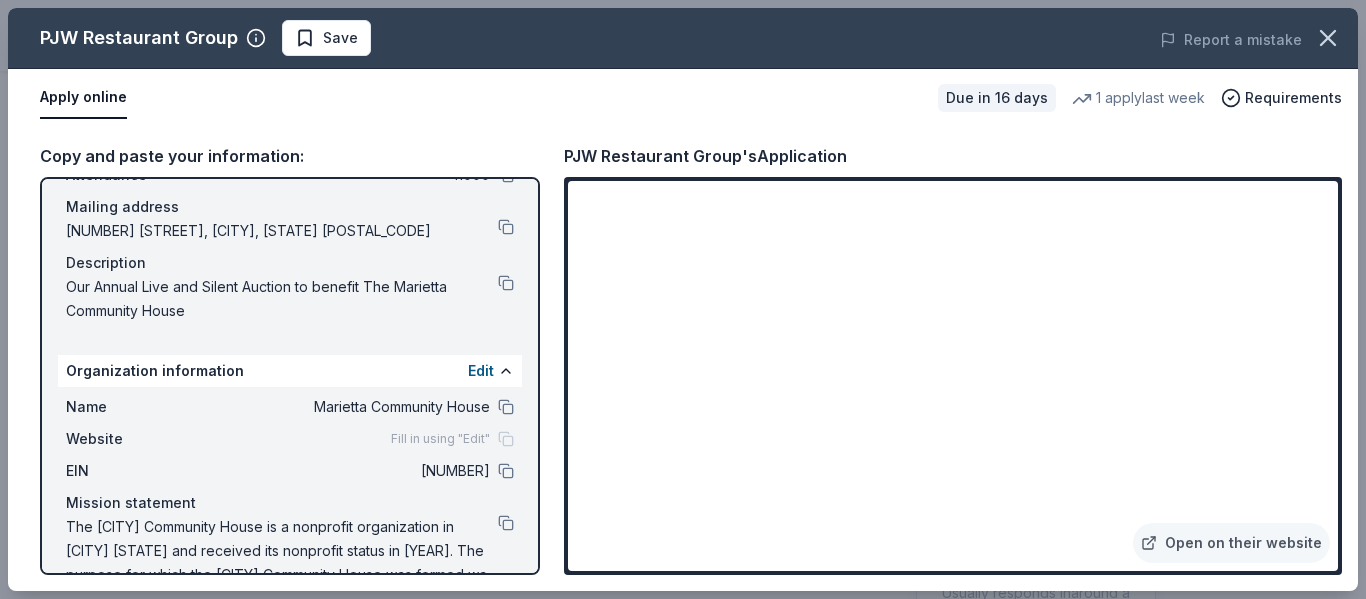 scroll, scrollTop: 174, scrollLeft: 0, axis: vertical 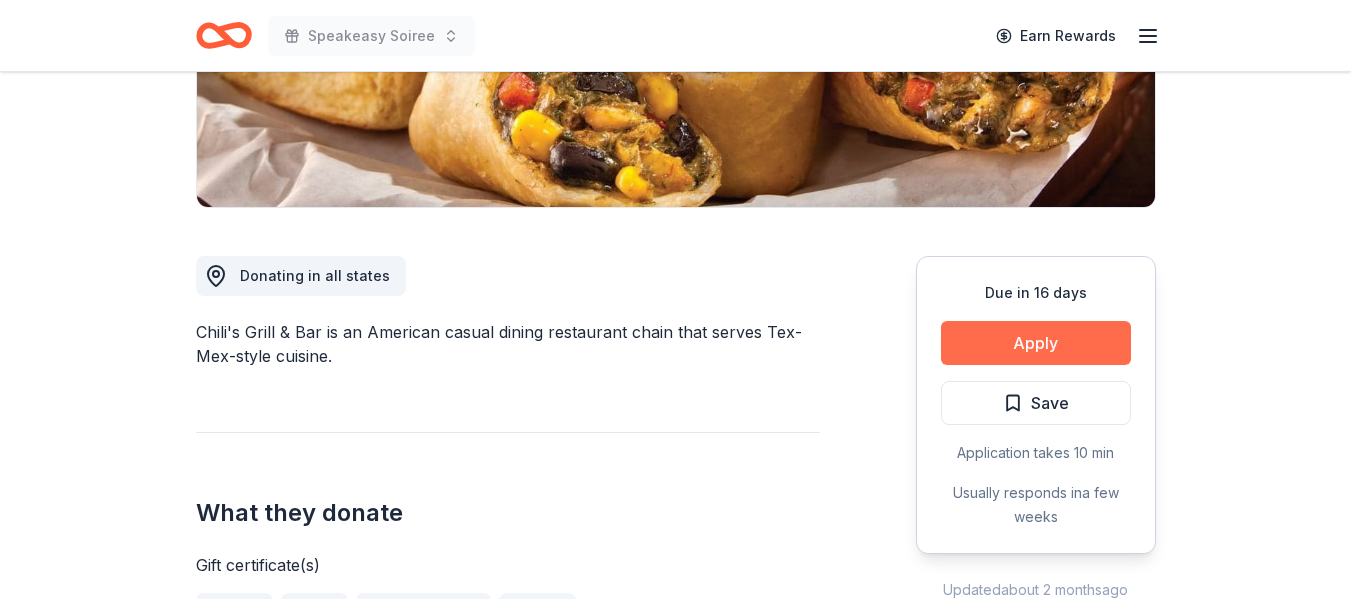 click on "Apply" at bounding box center [1036, 343] 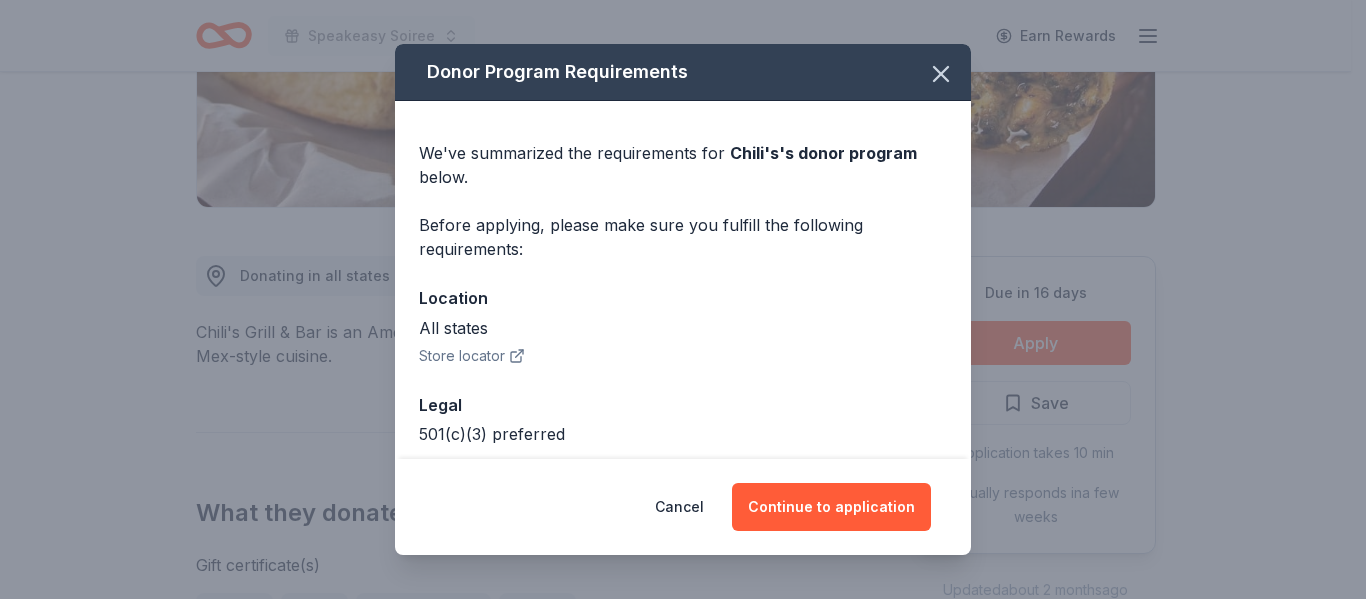 scroll, scrollTop: 94, scrollLeft: 0, axis: vertical 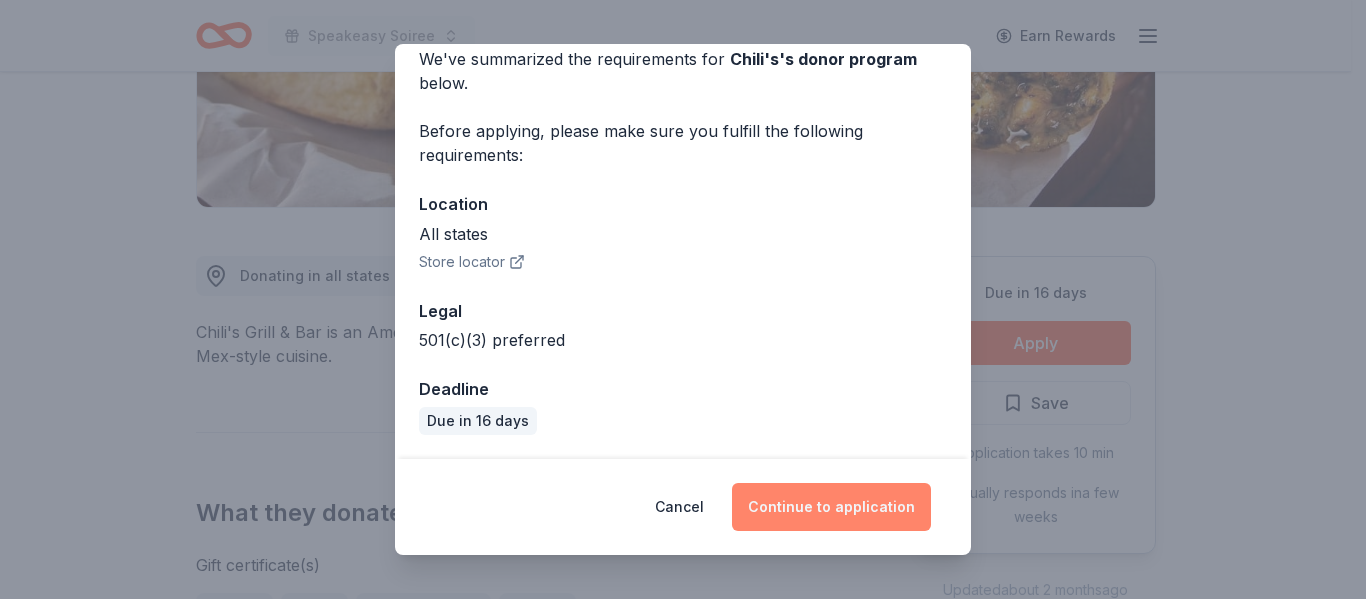 click on "Continue to application" at bounding box center (831, 507) 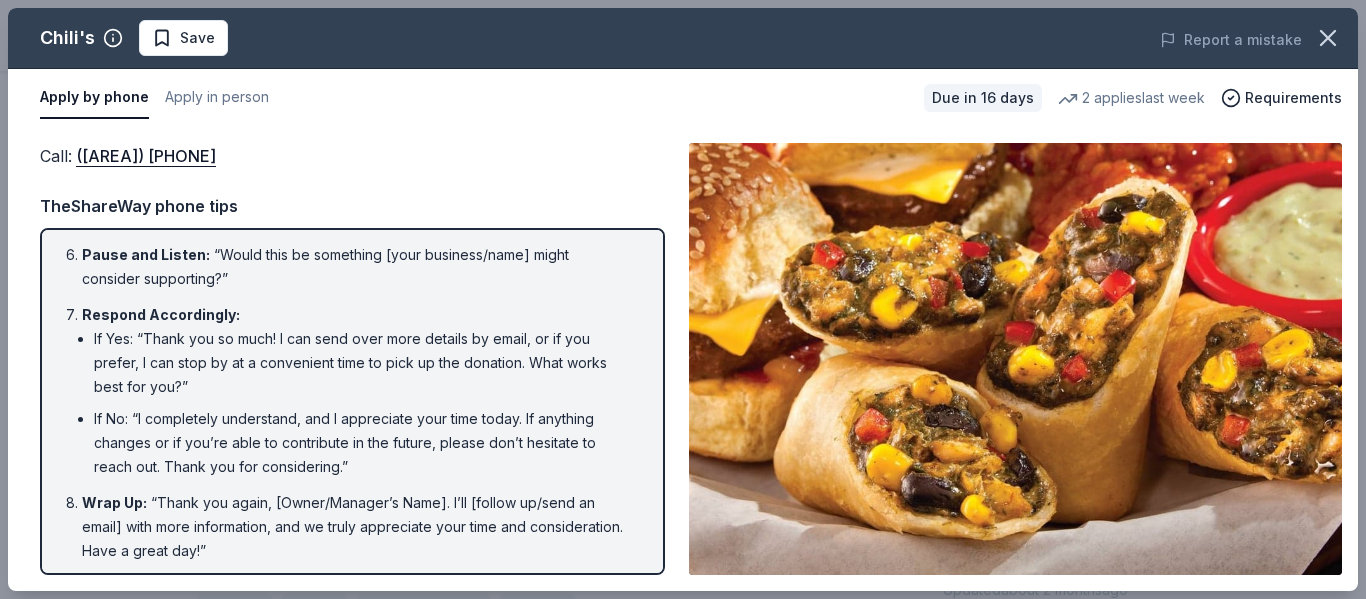 scroll, scrollTop: 429, scrollLeft: 0, axis: vertical 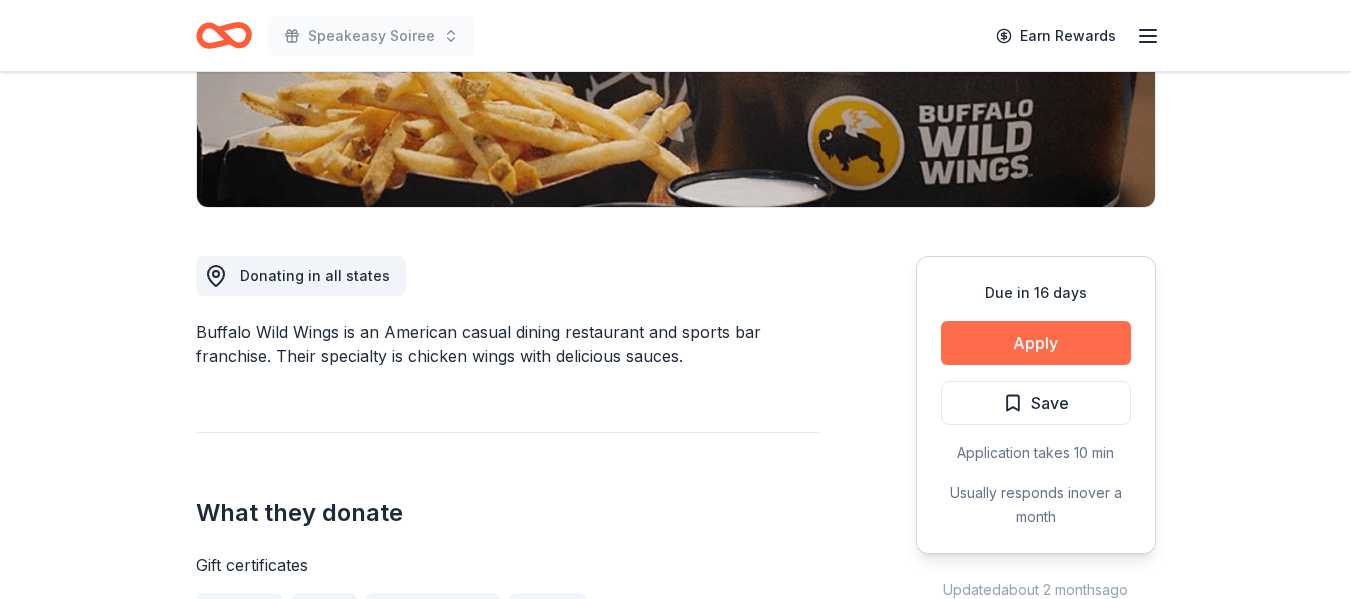 click on "Apply" at bounding box center (1036, 343) 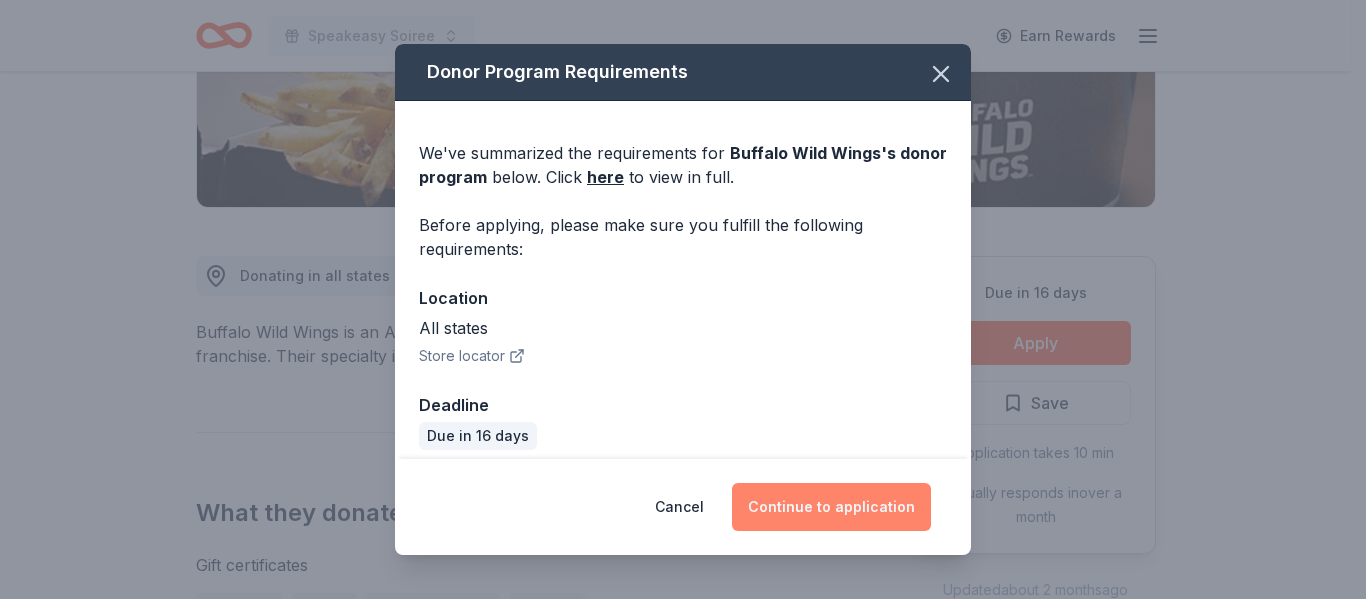 click on "Continue to application" at bounding box center [831, 507] 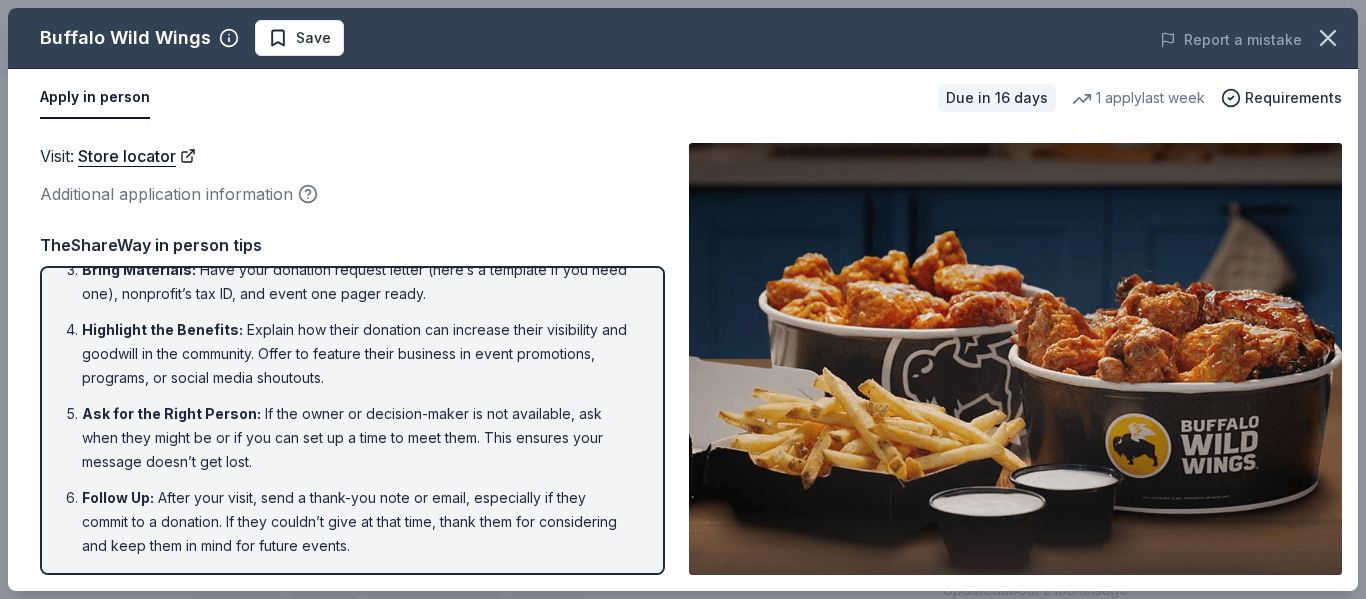 scroll, scrollTop: 171, scrollLeft: 0, axis: vertical 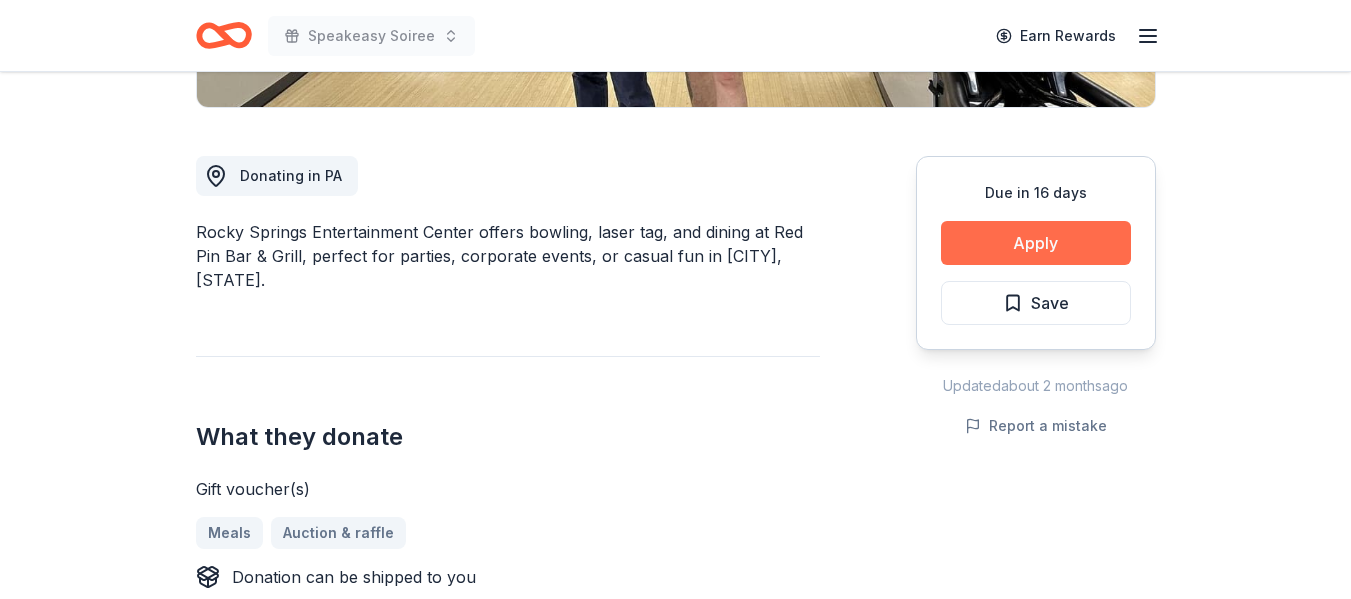 click on "Apply" at bounding box center [1036, 243] 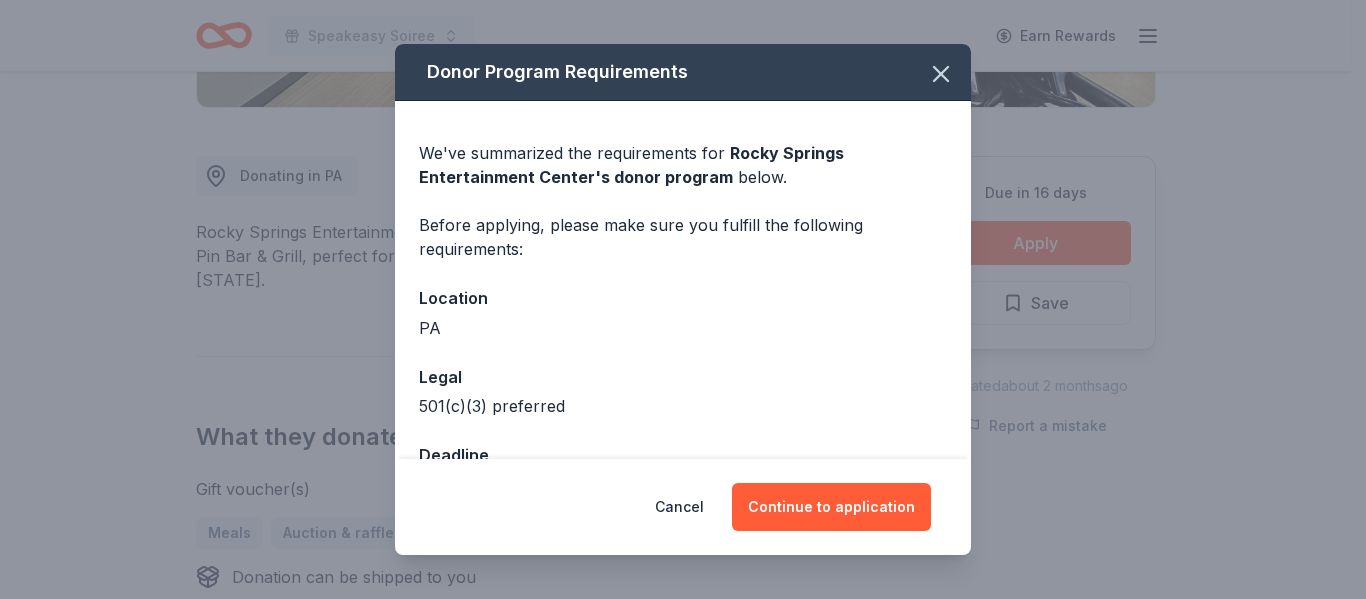 scroll, scrollTop: 66, scrollLeft: 0, axis: vertical 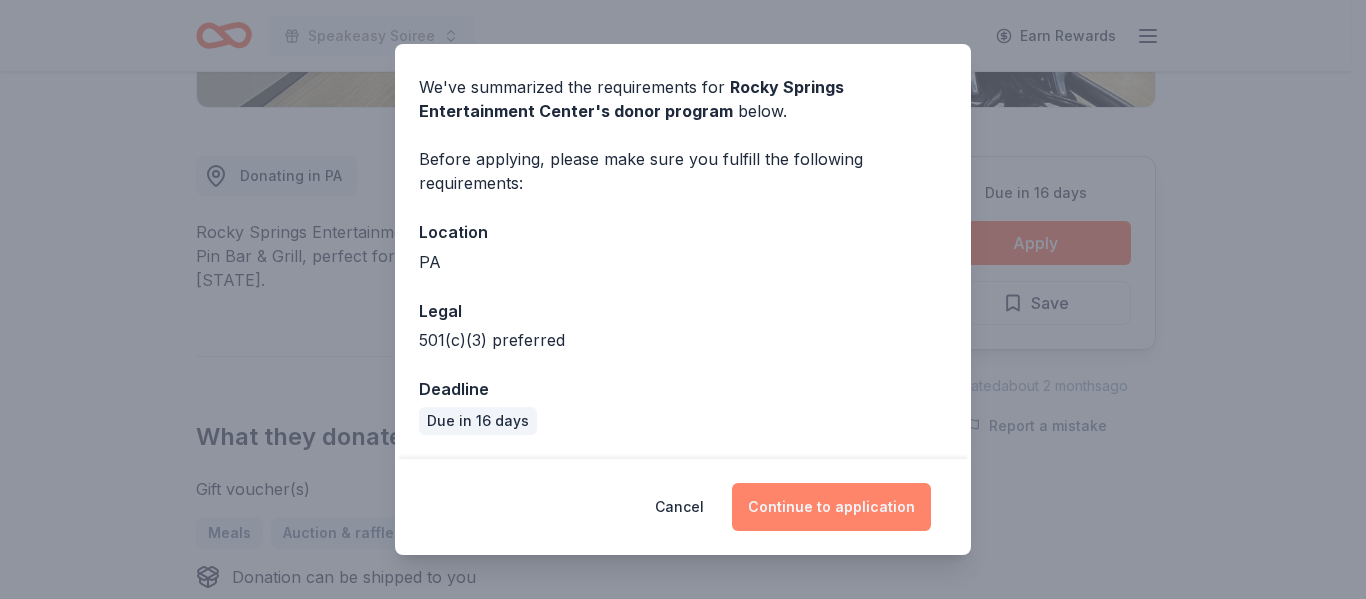 click on "Continue to application" at bounding box center [831, 507] 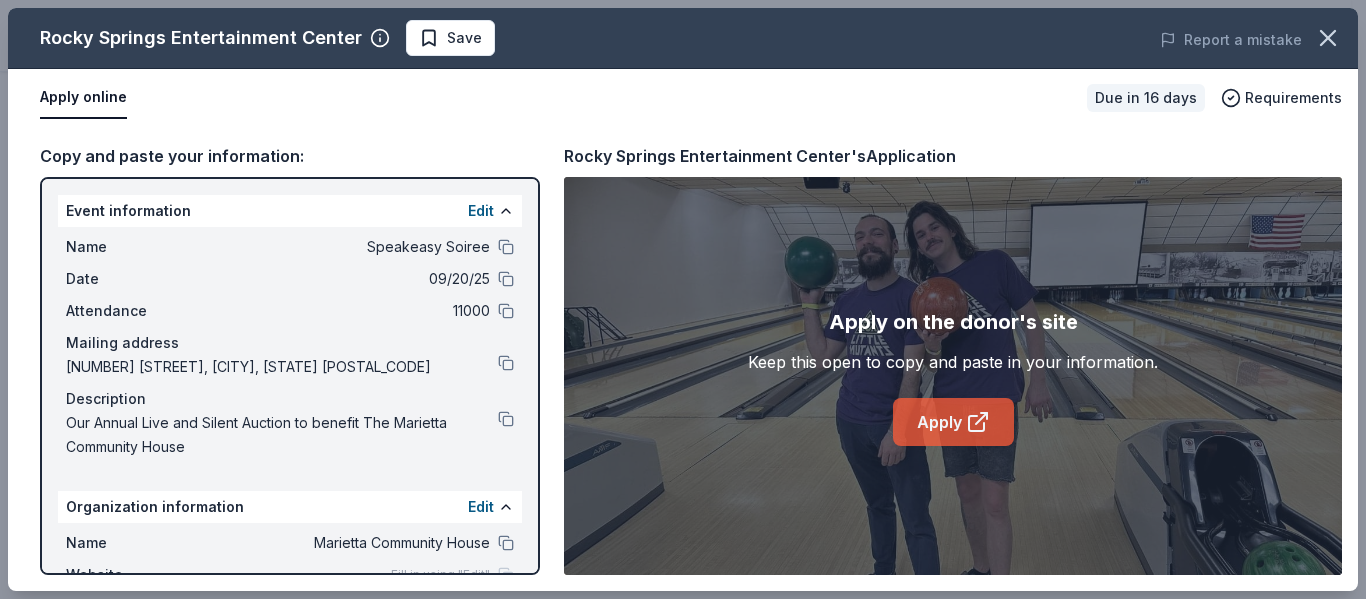 click on "Apply" at bounding box center [953, 422] 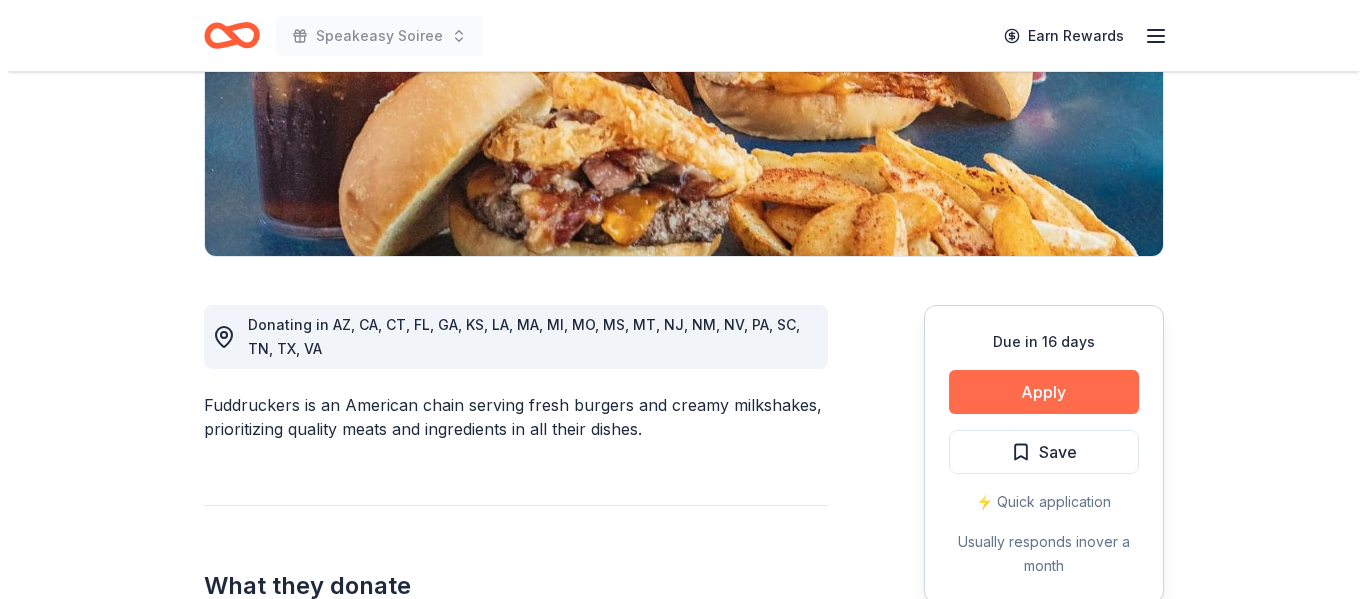scroll, scrollTop: 400, scrollLeft: 0, axis: vertical 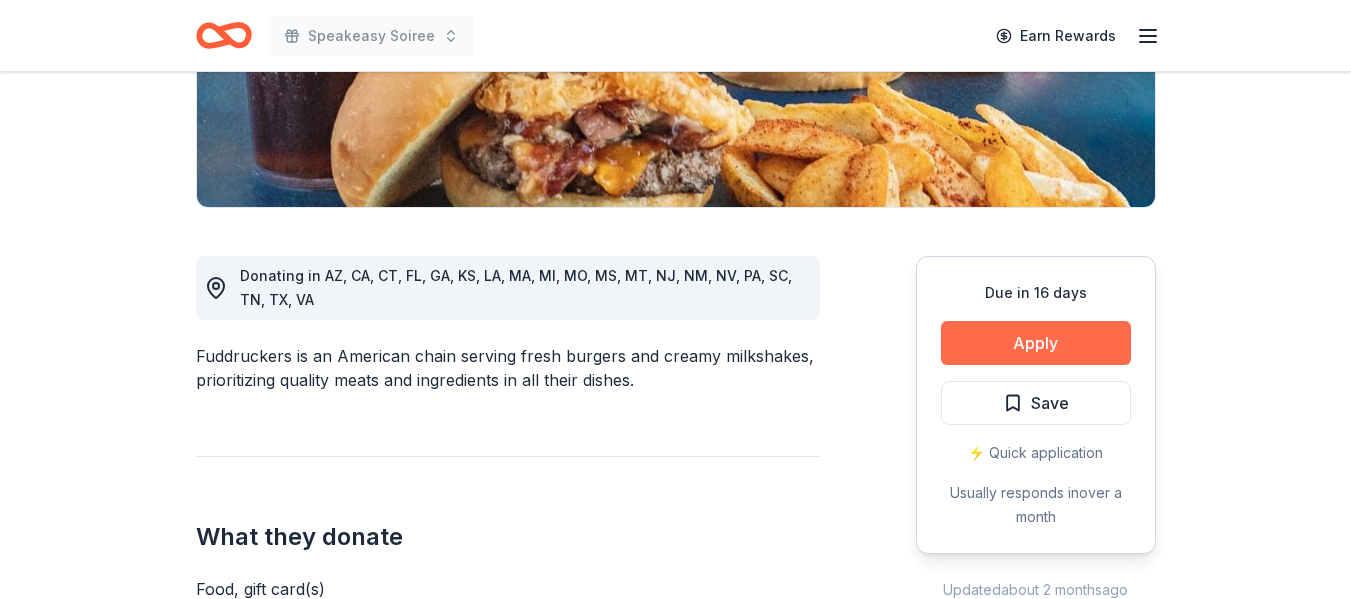 click on "Apply" at bounding box center (1036, 343) 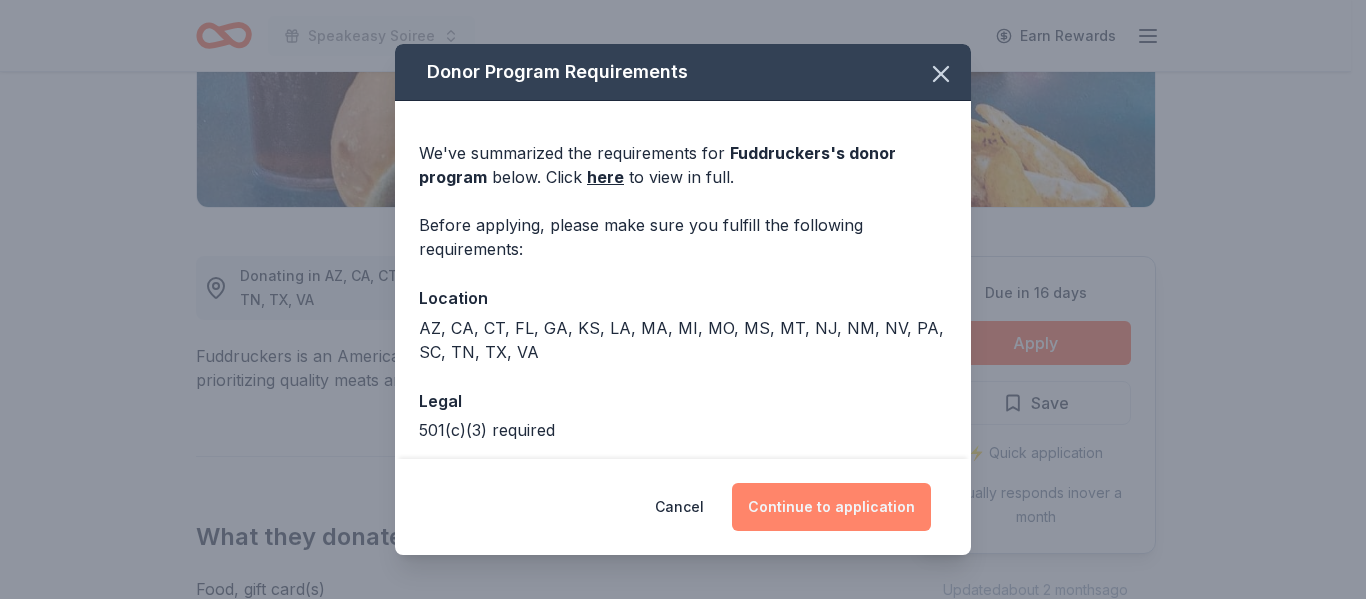 click on "Continue to application" at bounding box center [831, 507] 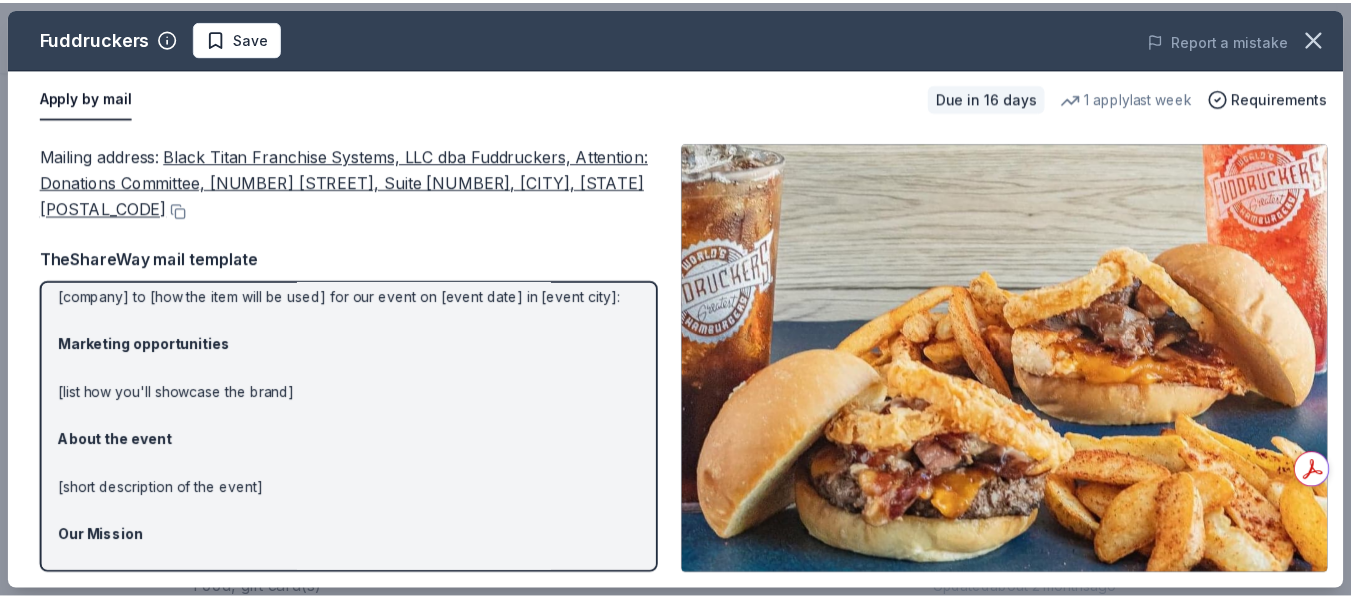 scroll, scrollTop: 219, scrollLeft: 0, axis: vertical 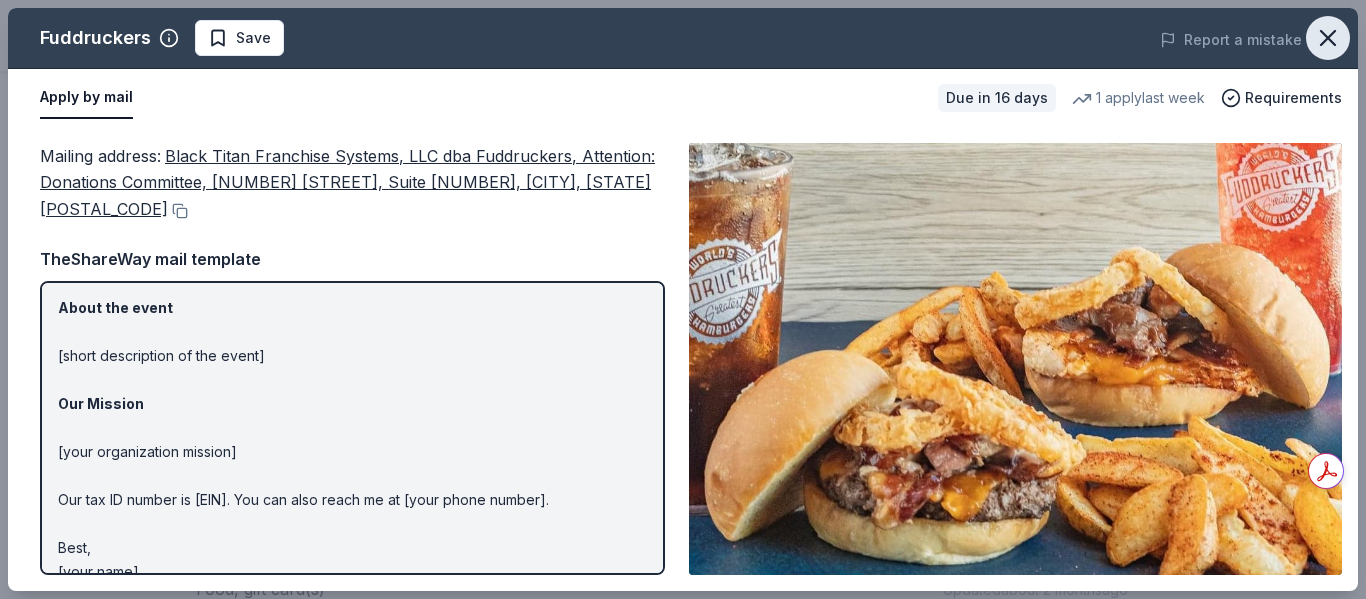 click 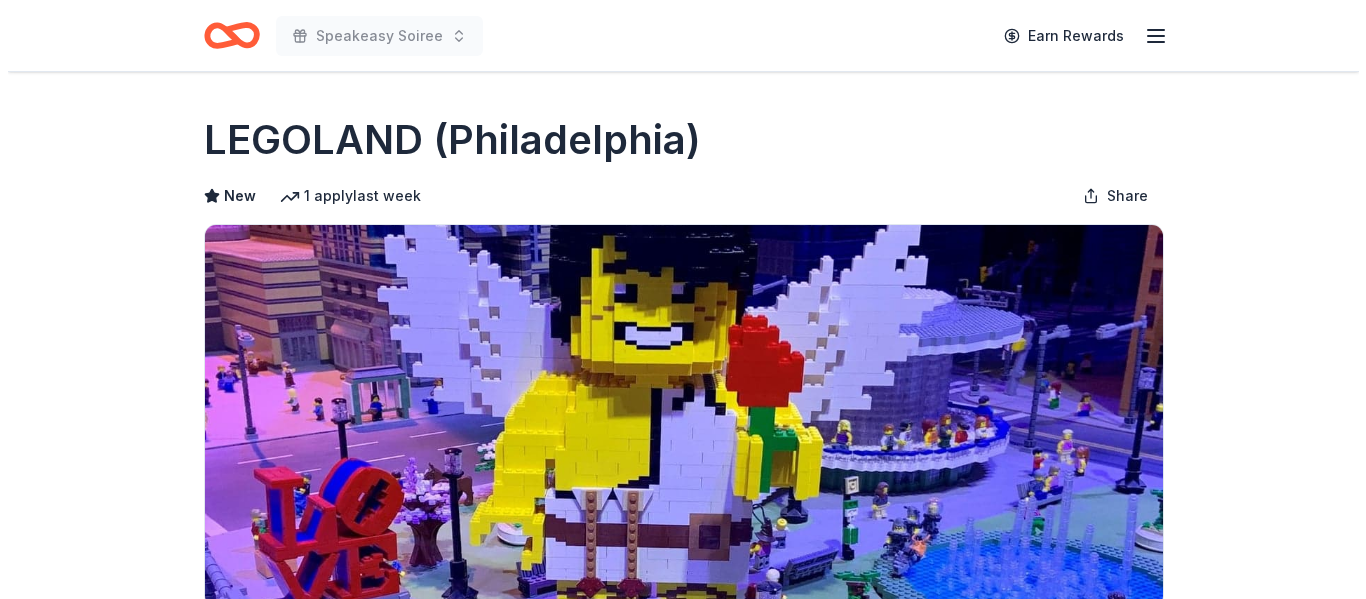 scroll, scrollTop: 400, scrollLeft: 0, axis: vertical 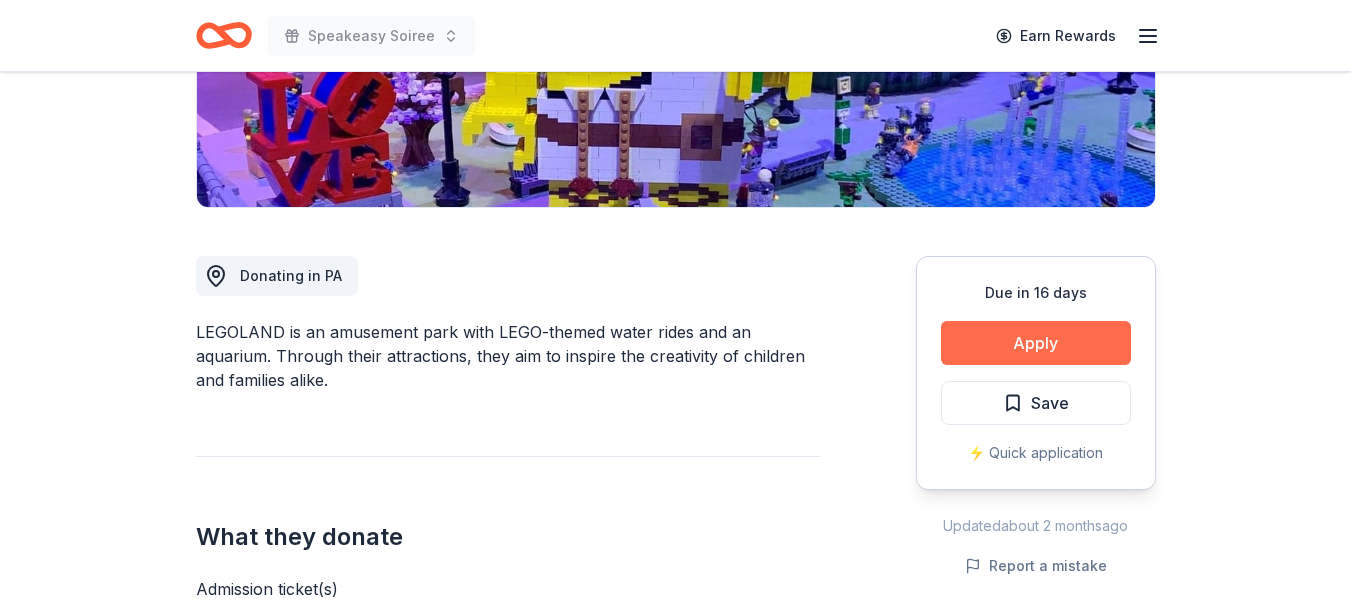 click on "Apply" at bounding box center (1036, 343) 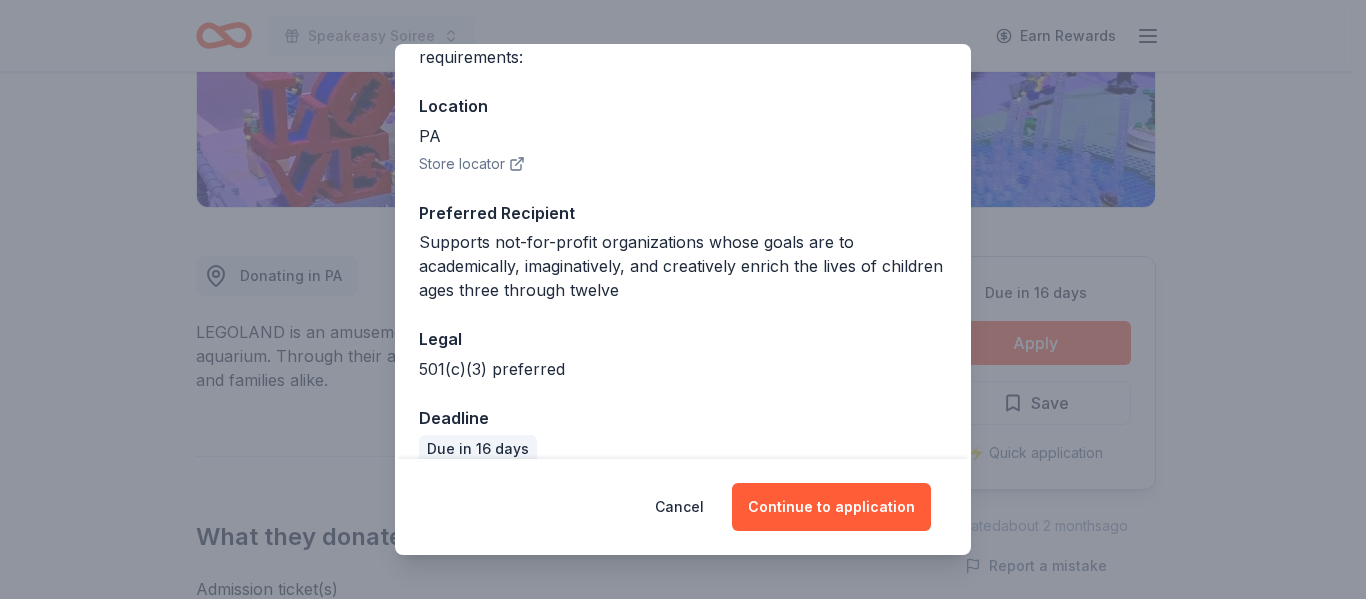 scroll, scrollTop: 200, scrollLeft: 0, axis: vertical 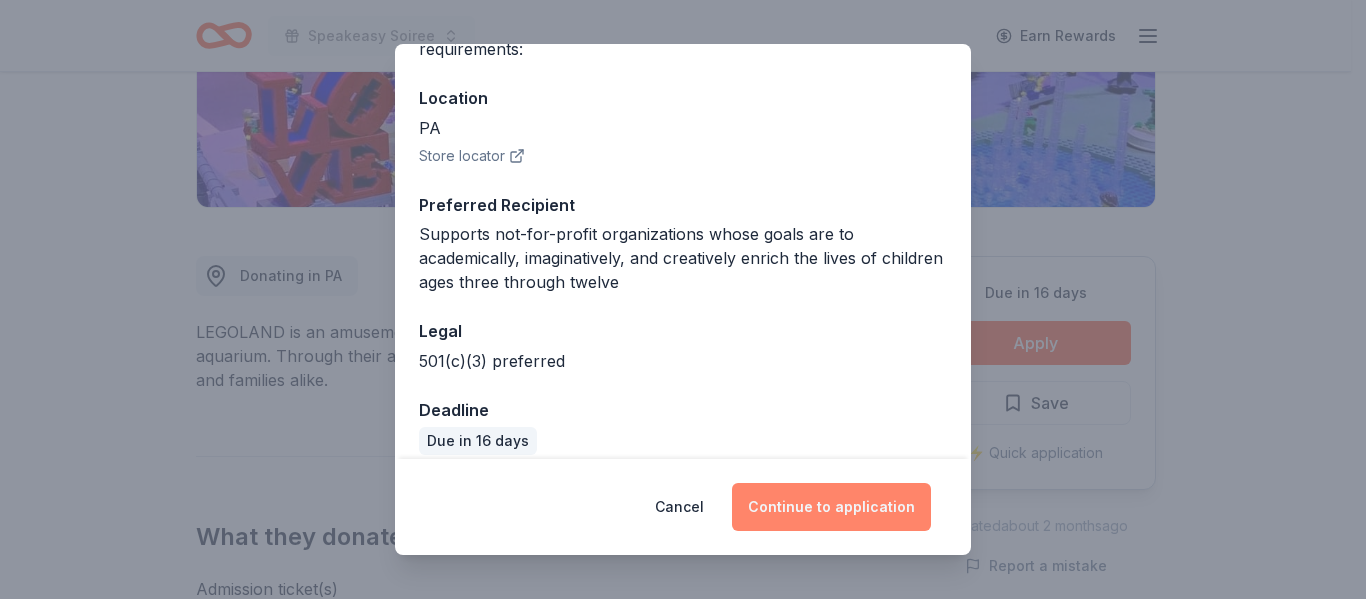 click on "Continue to application" at bounding box center [831, 507] 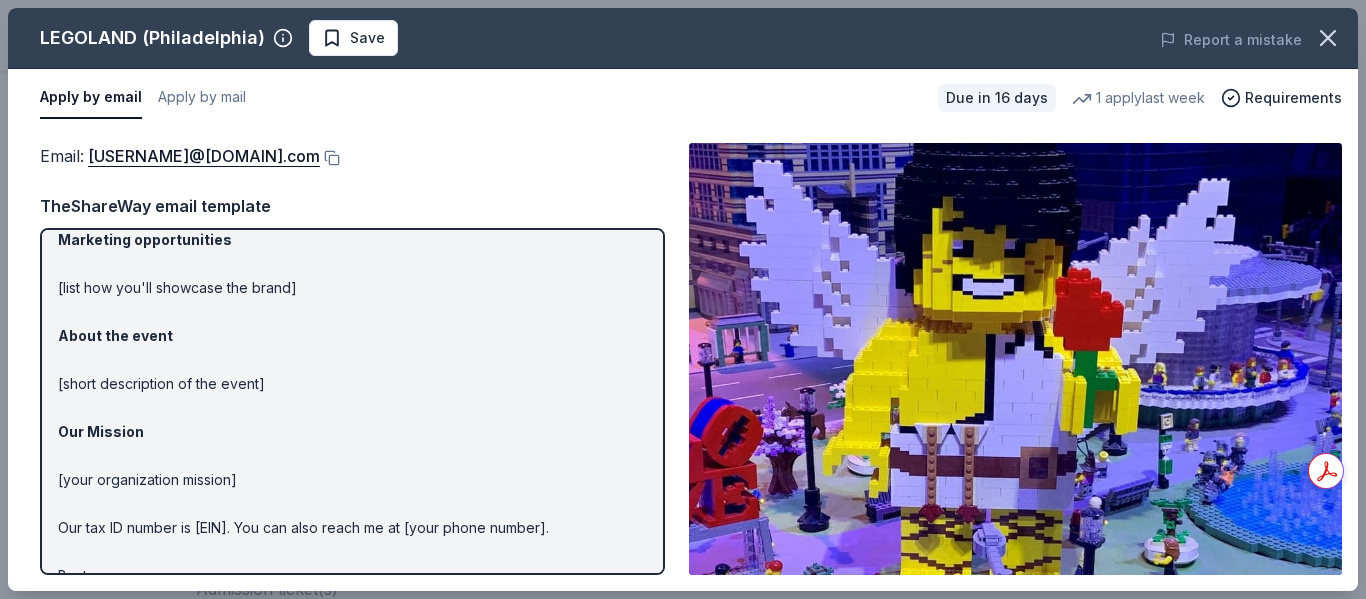 scroll, scrollTop: 0, scrollLeft: 0, axis: both 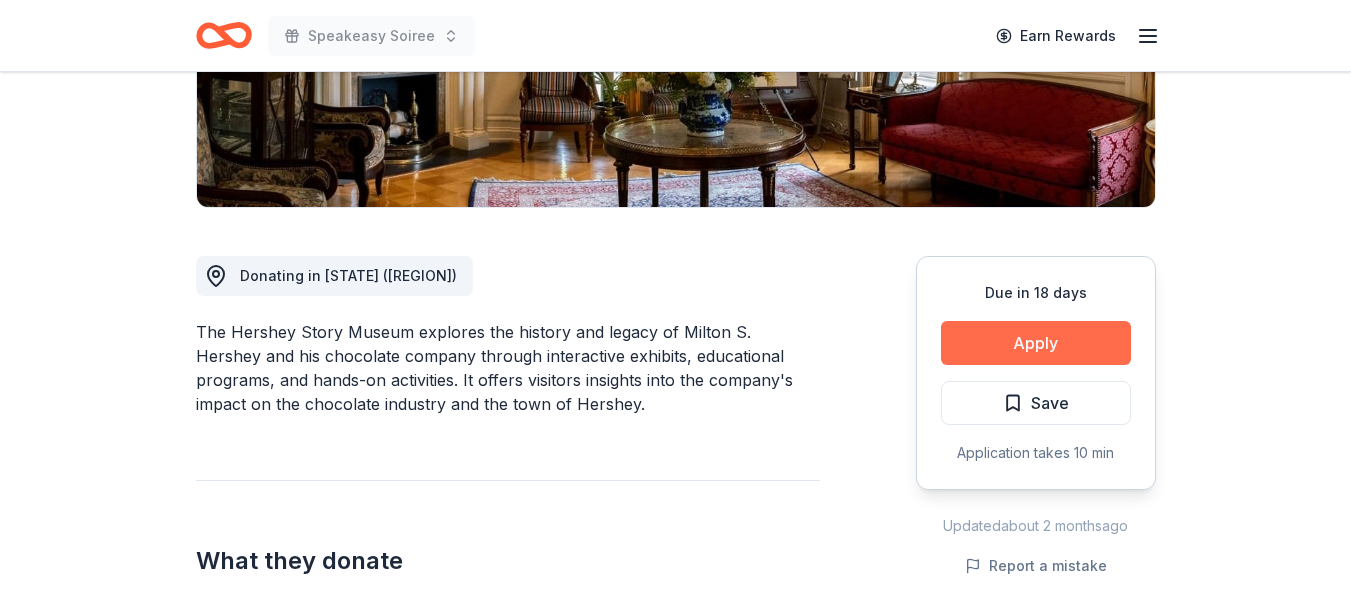 click on "Apply" at bounding box center (1036, 343) 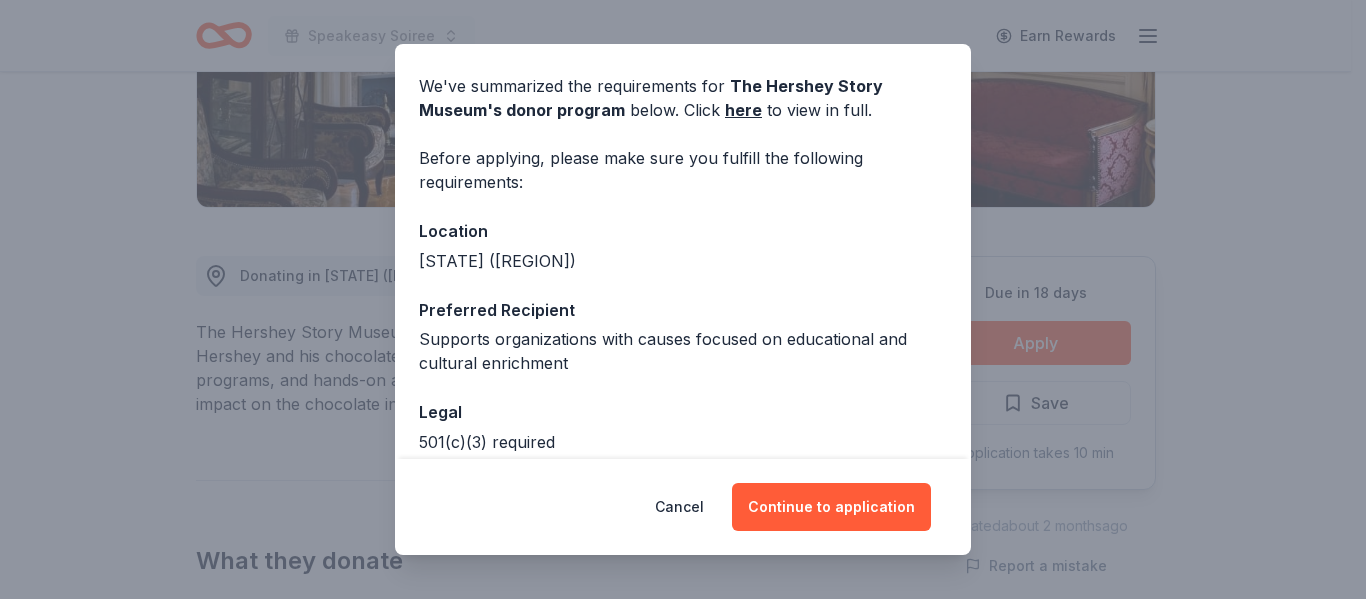 scroll, scrollTop: 100, scrollLeft: 0, axis: vertical 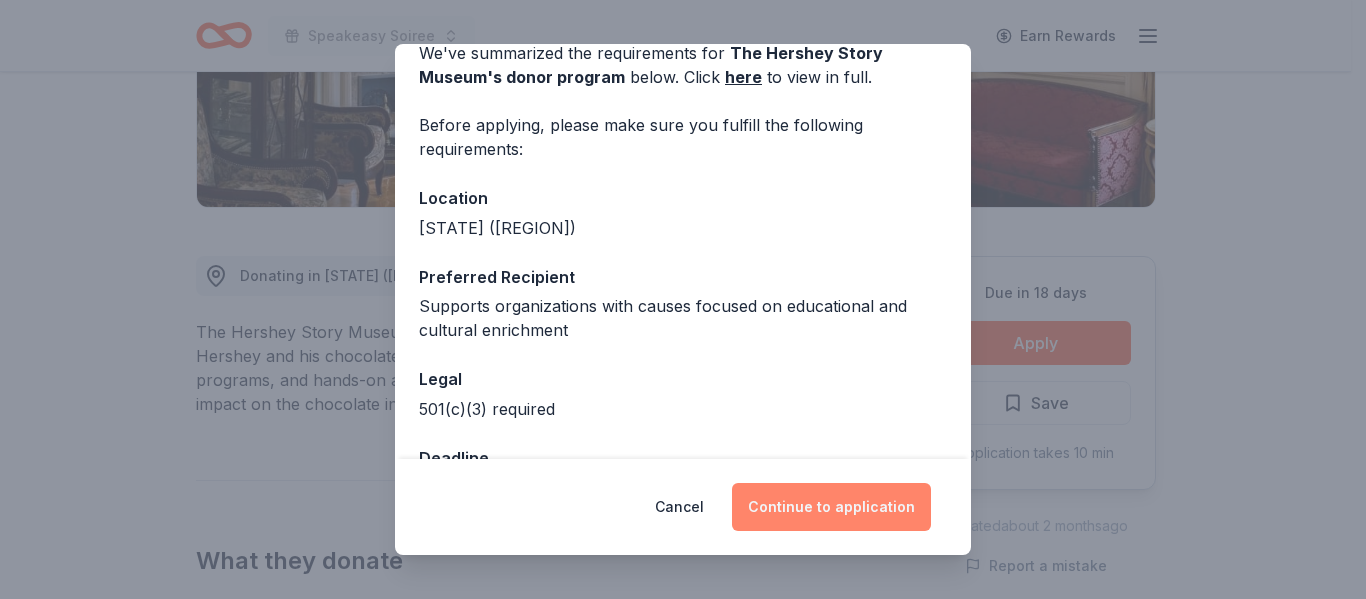 click on "Continue to application" at bounding box center (831, 507) 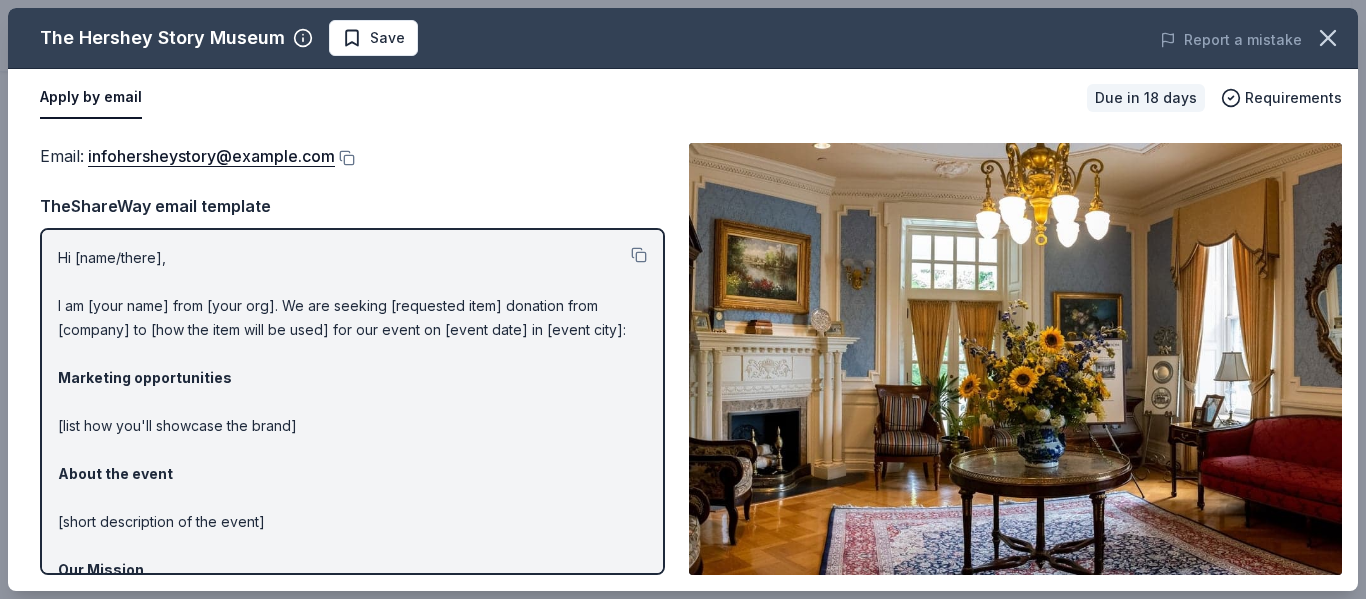 scroll, scrollTop: 193, scrollLeft: 0, axis: vertical 